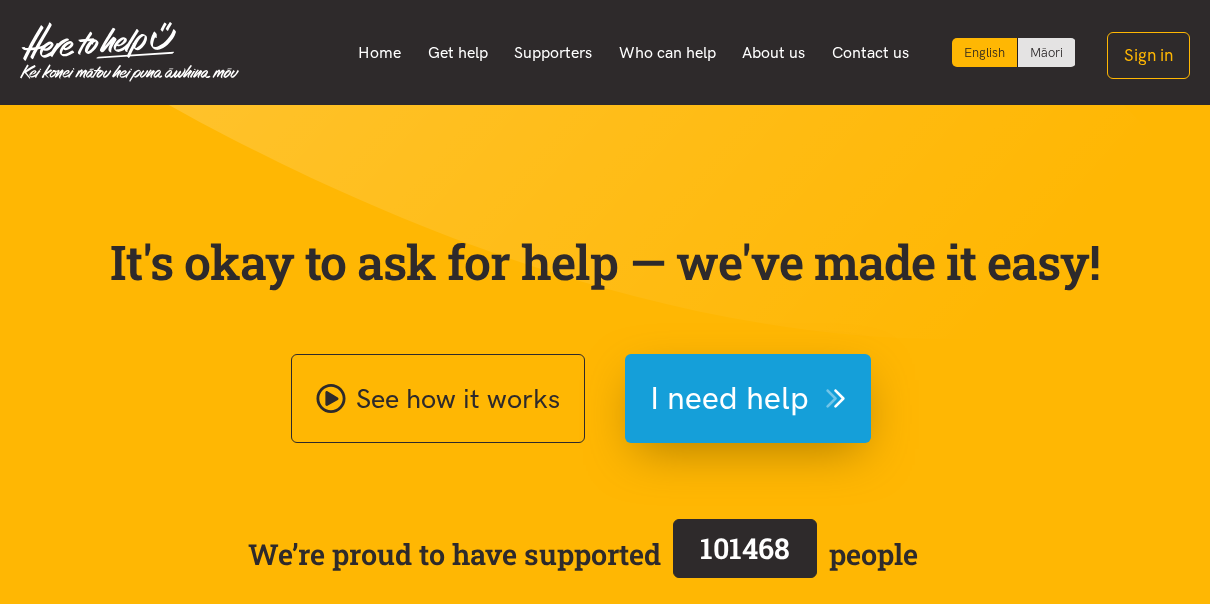 scroll, scrollTop: 0, scrollLeft: 0, axis: both 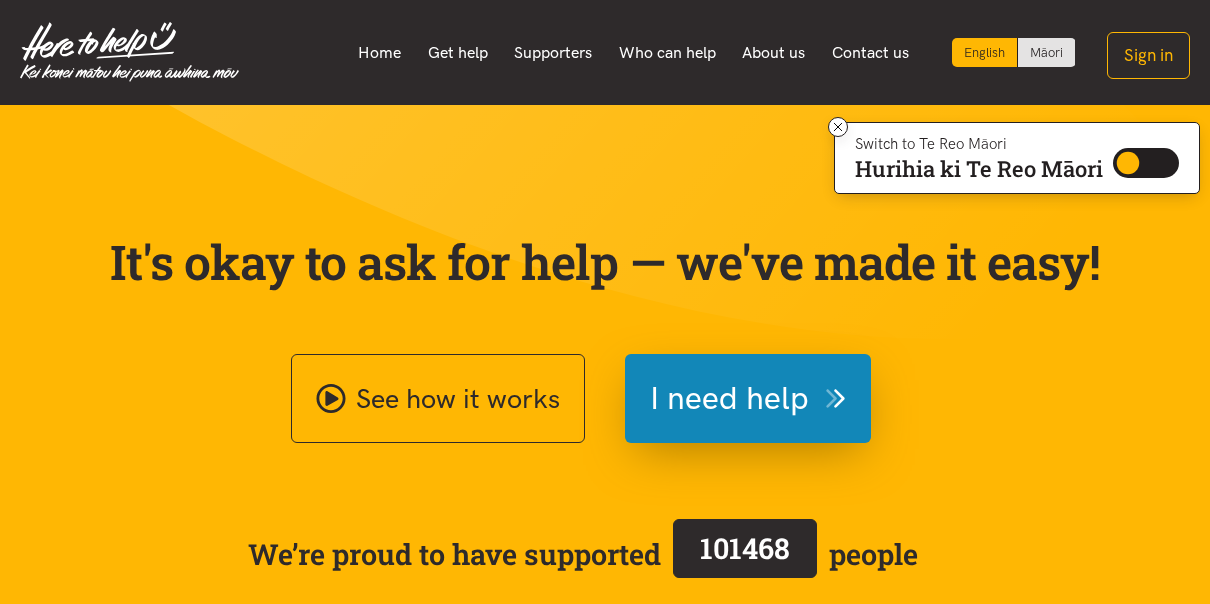 click on "I need help" at bounding box center [729, 398] 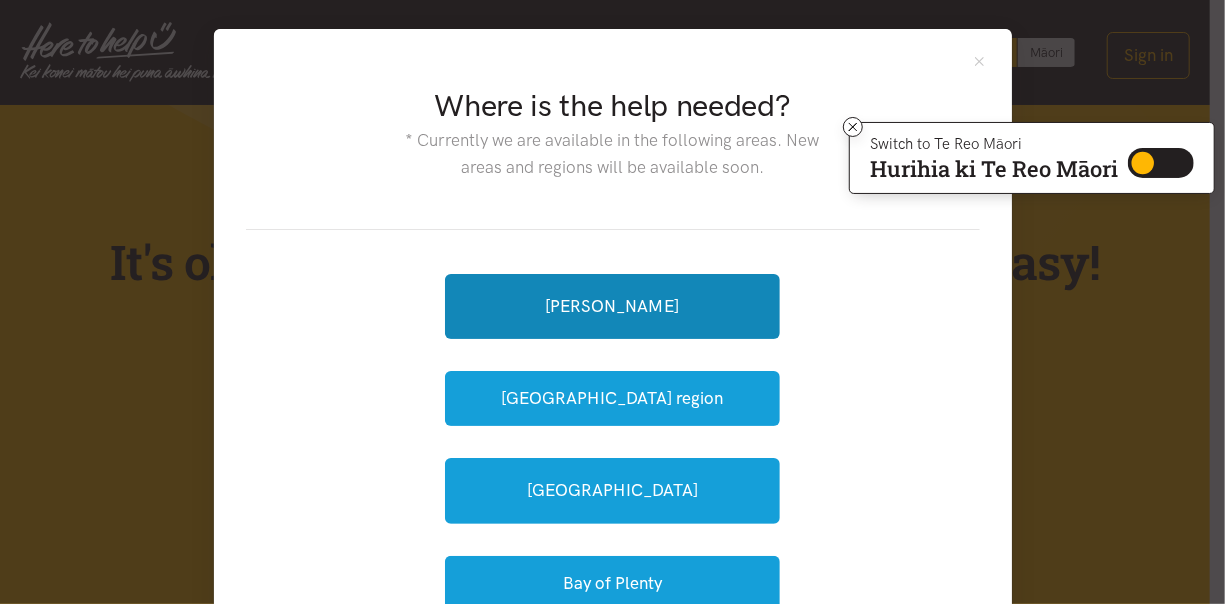 click on "[PERSON_NAME]" at bounding box center [612, 306] 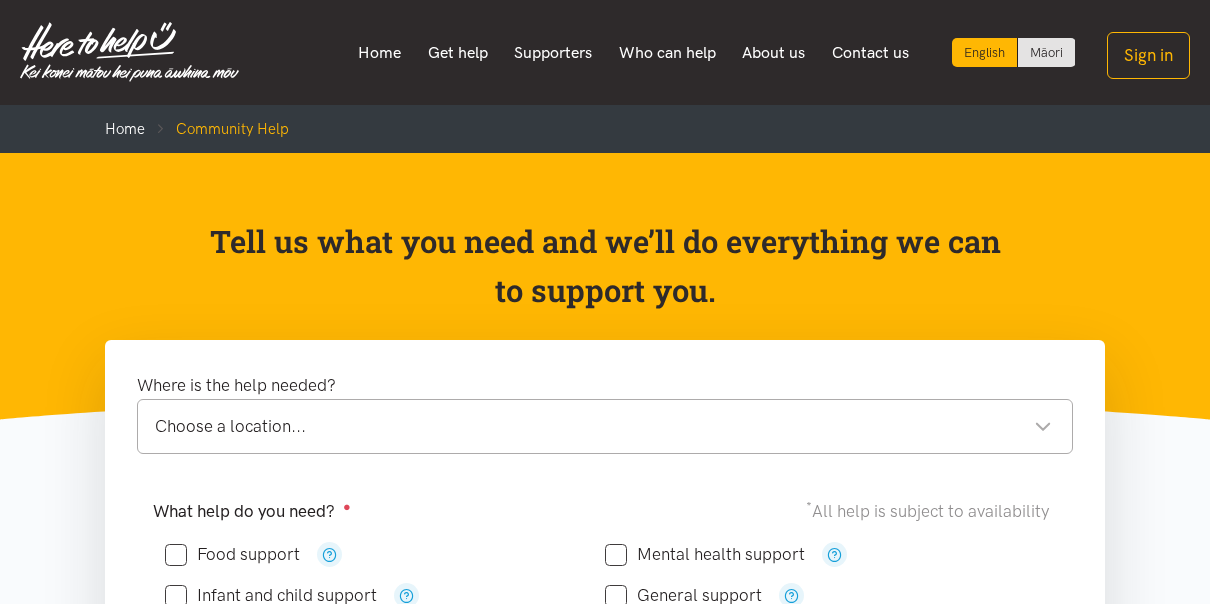 scroll, scrollTop: 0, scrollLeft: 0, axis: both 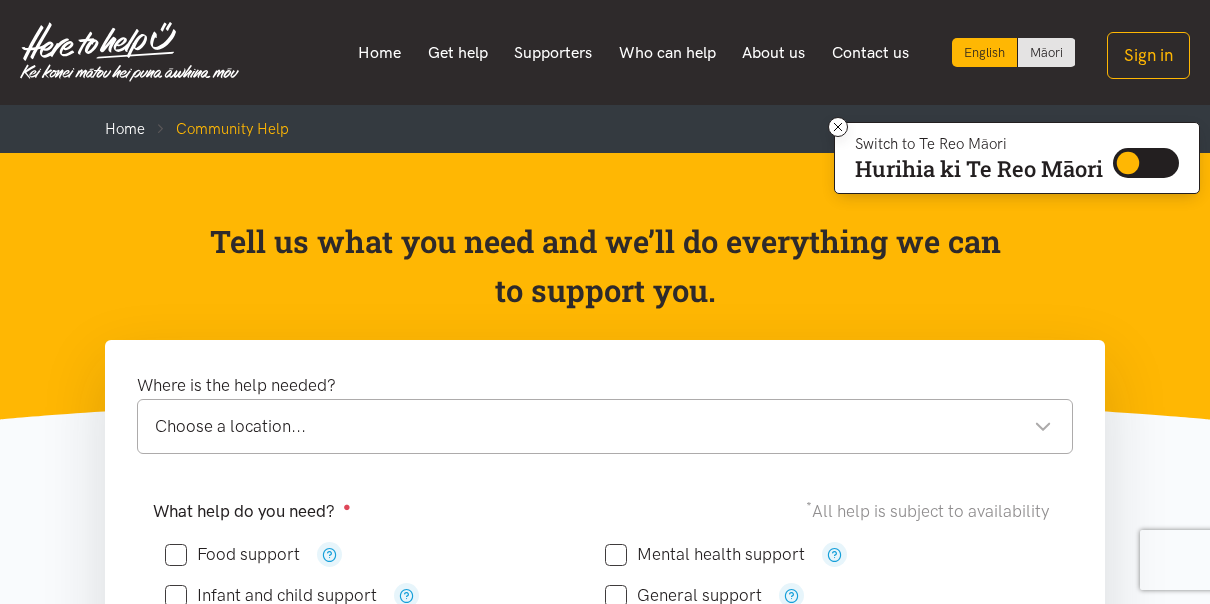 click on "Choose a location... Choose a location..." at bounding box center [605, 426] 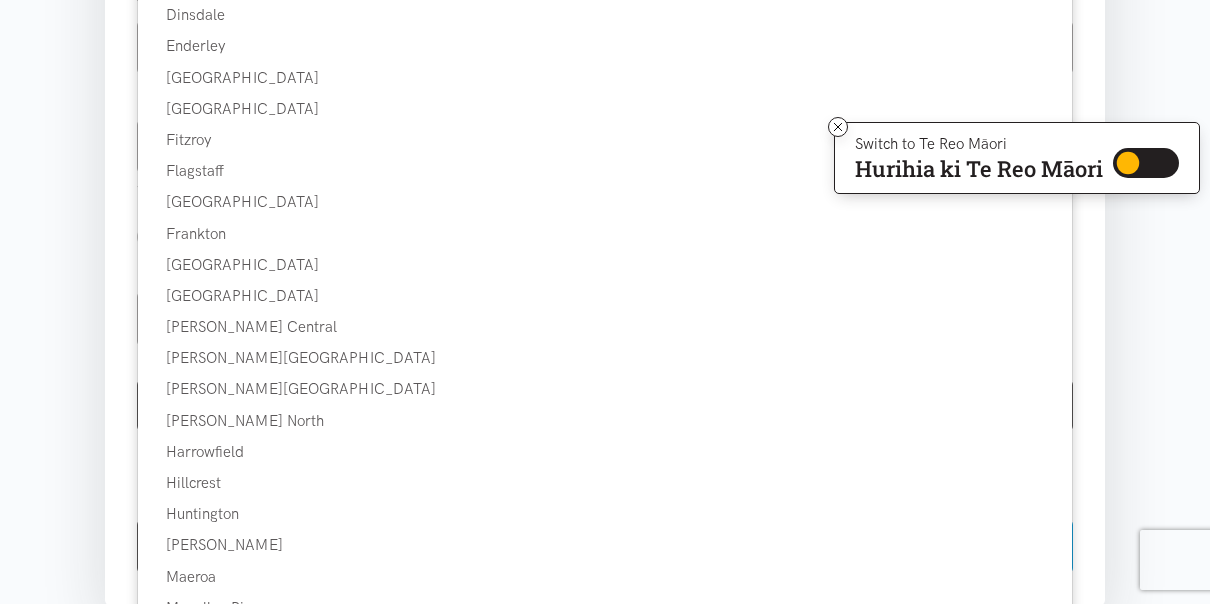 scroll, scrollTop: 910, scrollLeft: 0, axis: vertical 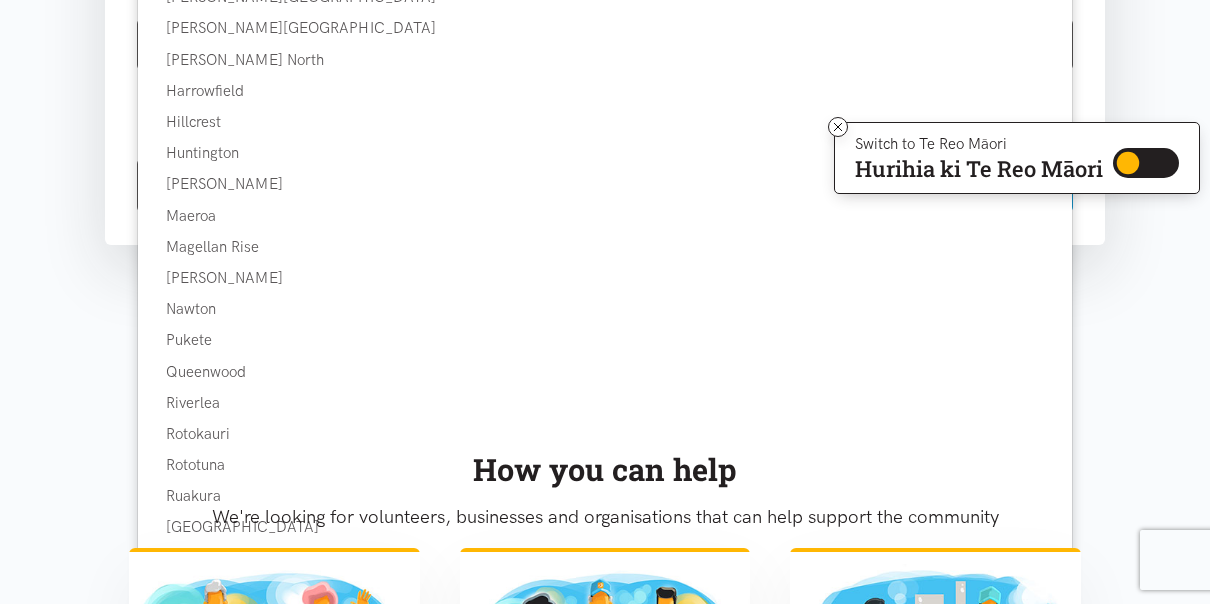 click on "How you can help
We're looking for volunteers, businesses and organisations that can help support the community
Volunteer
If you'd like to volunteer to support the community, please contact your local volunteering organisation." at bounding box center (605, 715) 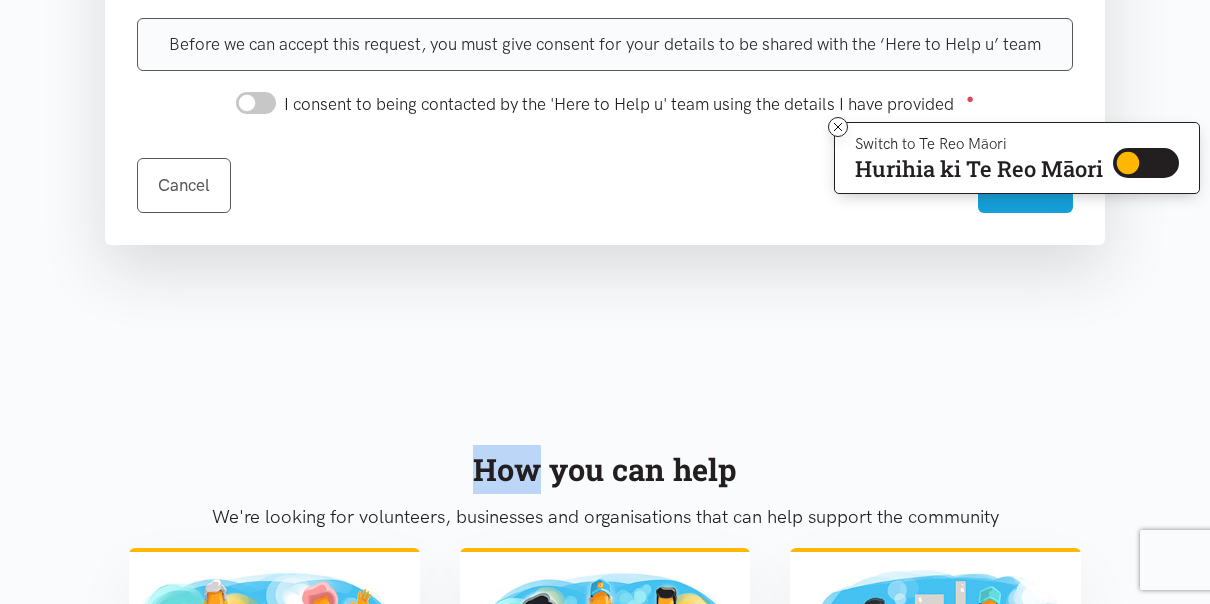 drag, startPoint x: 218, startPoint y: 413, endPoint x: 249, endPoint y: 329, distance: 89.537704 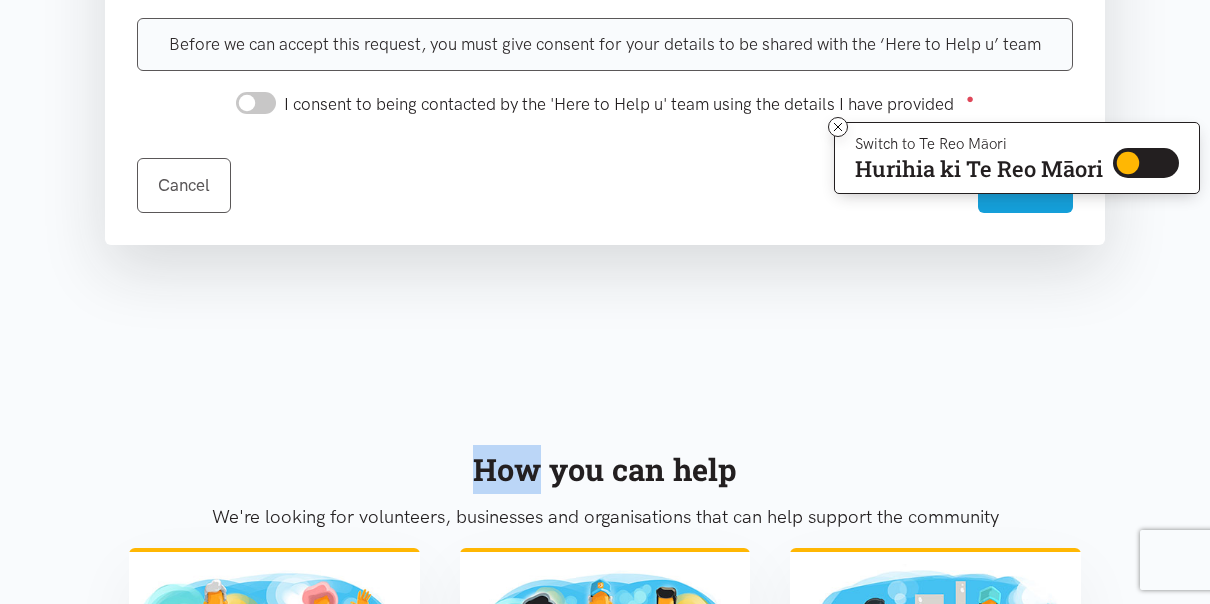 click on "Cancel
Submit" at bounding box center (605, 173) 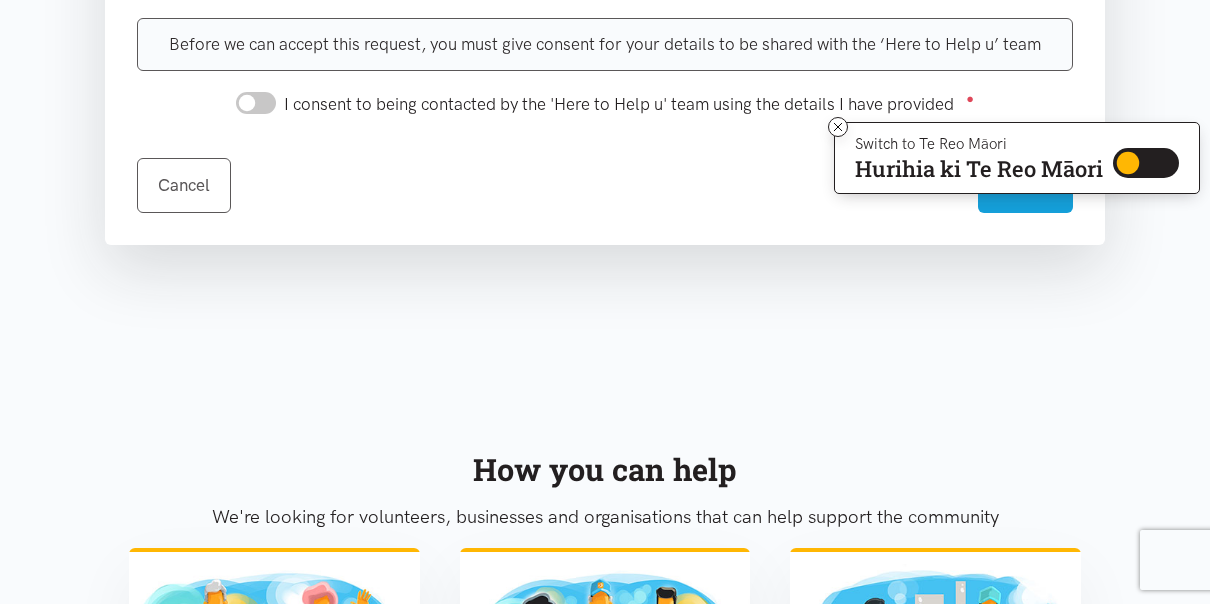 click on "Cancel
Submit" at bounding box center [605, 173] 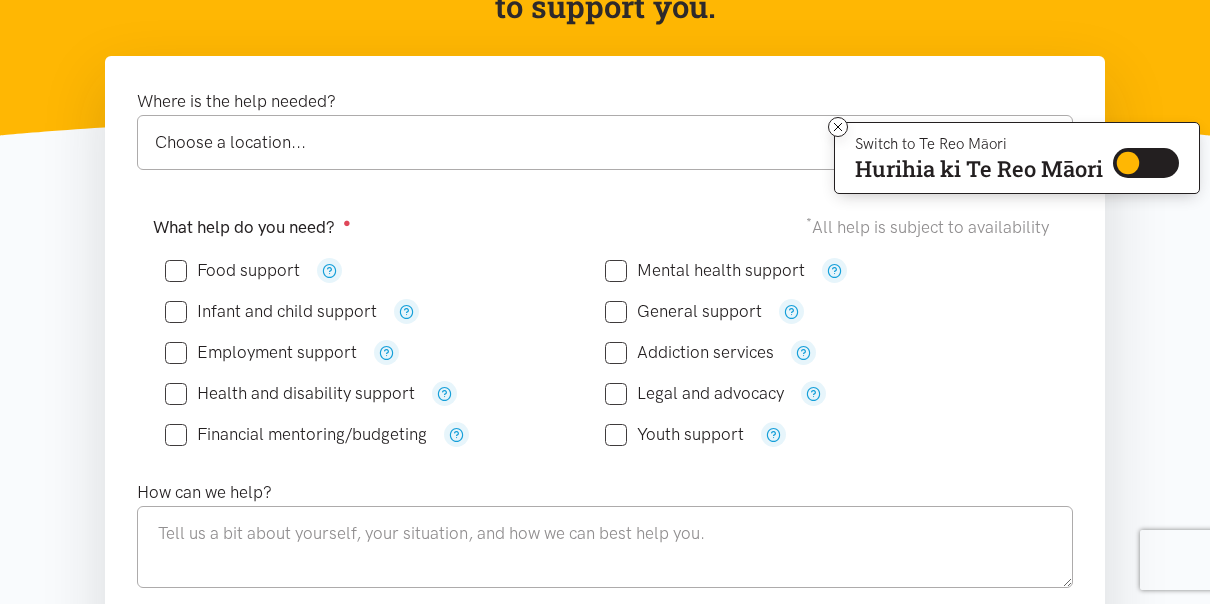 scroll, scrollTop: 204, scrollLeft: 0, axis: vertical 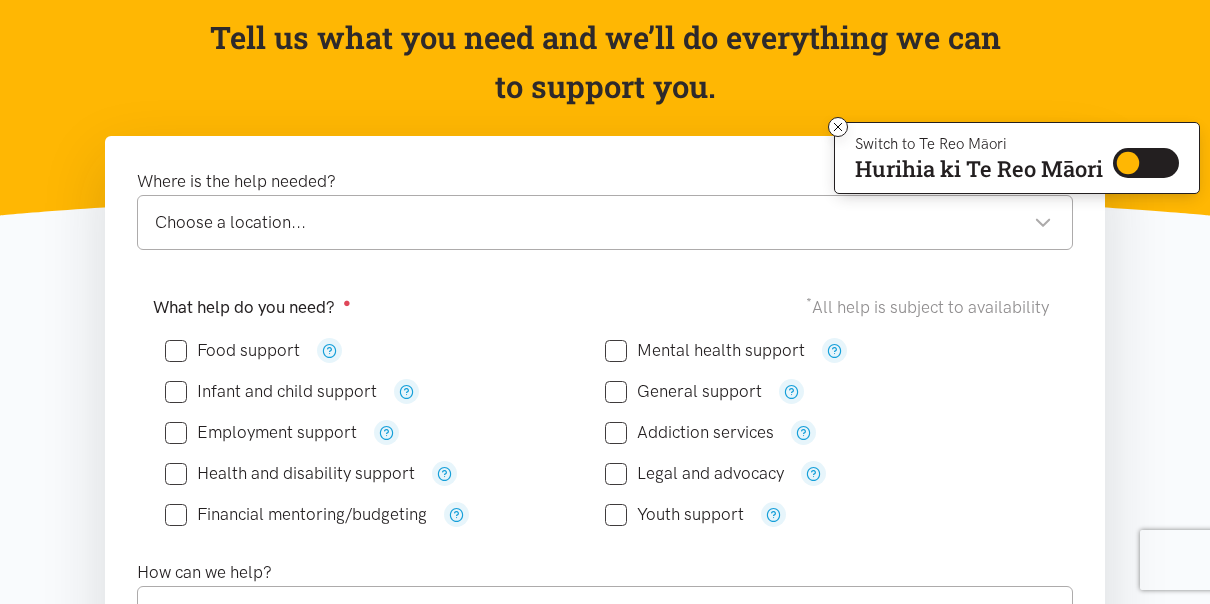 click on "Choose a location..." at bounding box center [603, 222] 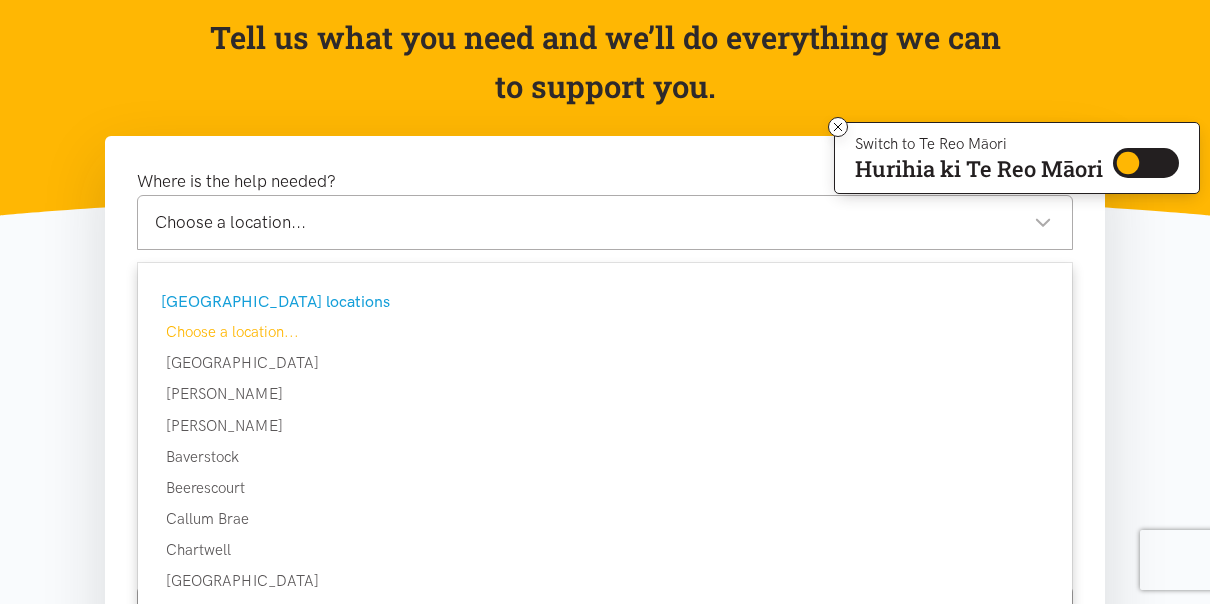 click on "Choose a location..." at bounding box center (603, 222) 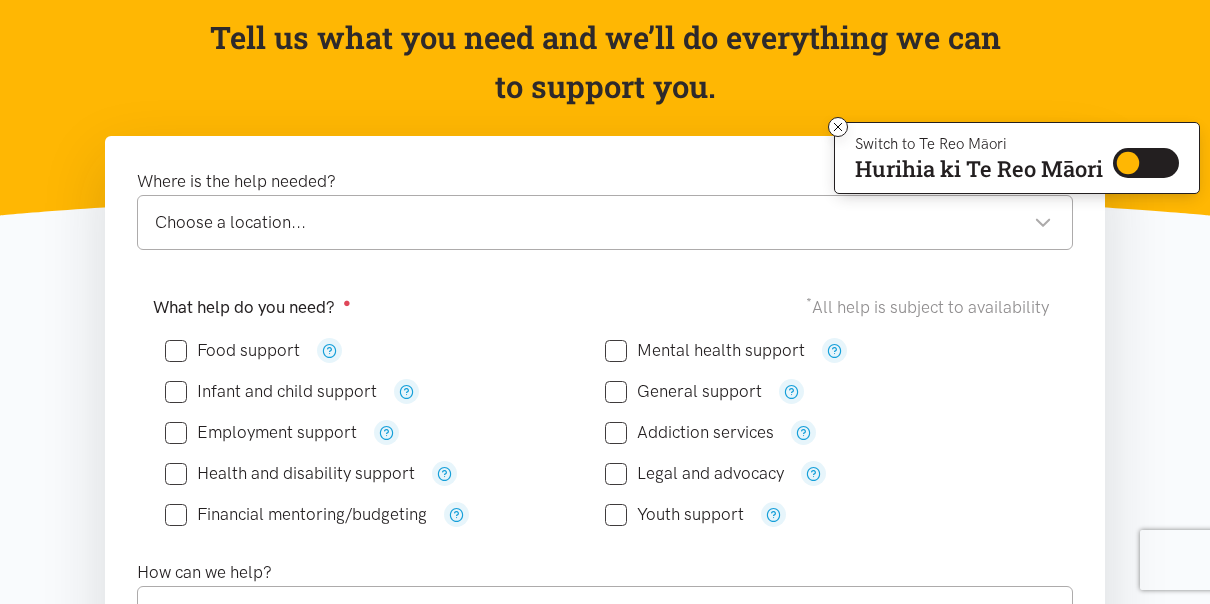 click on "Choose a location... Choose a location..." at bounding box center (605, 222) 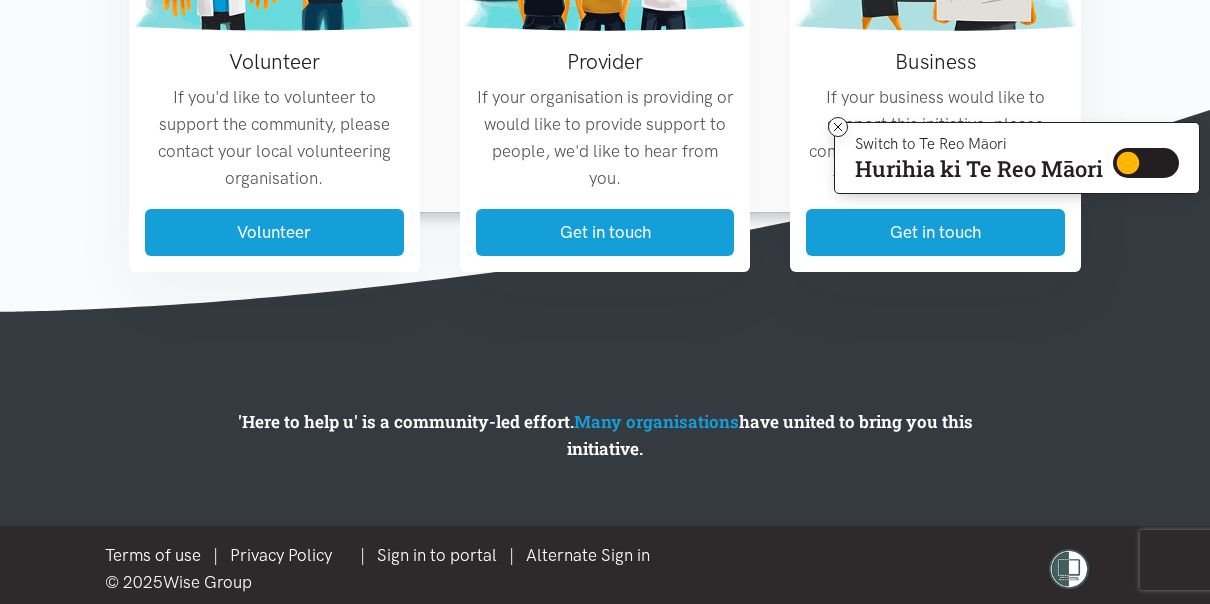 scroll, scrollTop: 0, scrollLeft: 0, axis: both 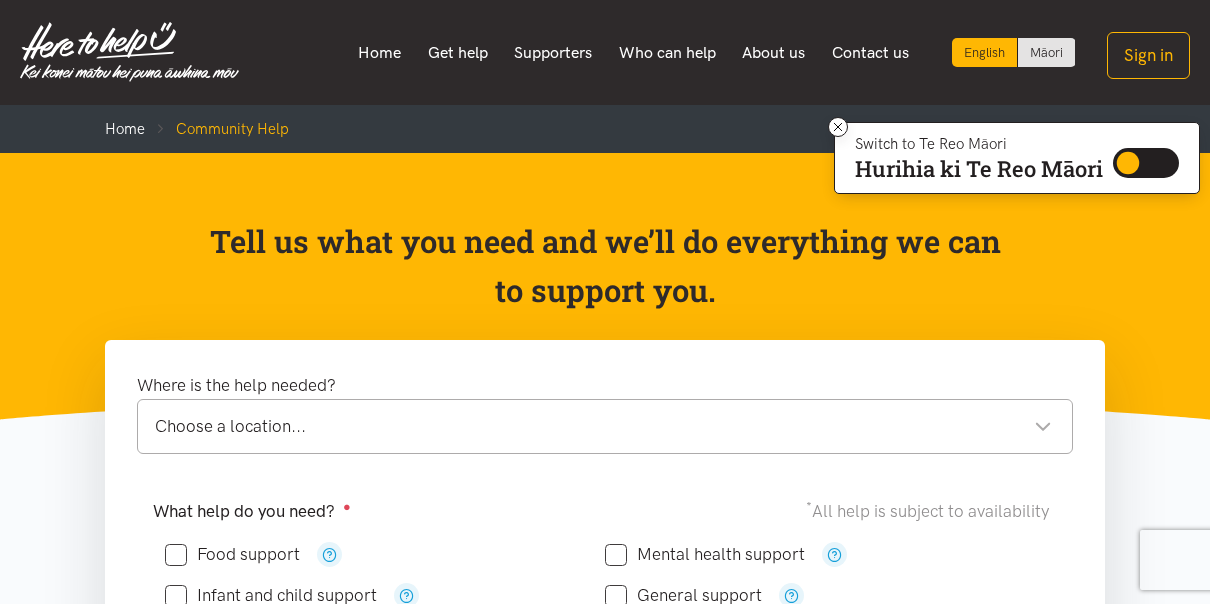 click on "Where is the help needed?
Choose a location... Choose a location... [PERSON_NAME] locations Choose a location... [GEOGRAPHIC_DATA] [GEOGRAPHIC_DATA][PERSON_NAME][GEOGRAPHIC_DATA] [GEOGRAPHIC_DATA] [GEOGRAPHIC_DATA] Brae [GEOGRAPHIC_DATA] [GEOGRAPHIC_DATA] [GEOGRAPHIC_DATA] [GEOGRAPHIC_DATA] [GEOGRAPHIC_DATA] [GEOGRAPHIC_DATA] [GEOGRAPHIC_DATA] [GEOGRAPHIC_DATA] [GEOGRAPHIC_DATA][PERSON_NAME][GEOGRAPHIC_DATA] [GEOGRAPHIC_DATA] [GEOGRAPHIC_DATA] [GEOGRAPHIC_DATA] [GEOGRAPHIC_DATA] [GEOGRAPHIC_DATA] [GEOGRAPHIC_DATA] [GEOGRAPHIC_DATA][PERSON_NAME] [GEOGRAPHIC_DATA][PERSON_NAME] [GEOGRAPHIC_DATA] [GEOGRAPHIC_DATA] [GEOGRAPHIC_DATA] [GEOGRAPHIC_DATA] [GEOGRAPHIC_DATA] [GEOGRAPHIC_DATA] [GEOGRAPHIC_DATA] [GEOGRAPHIC_DATA] [GEOGRAPHIC_DATA] [GEOGRAPHIC_DATA] [GEOGRAPHIC_DATA] [GEOGRAPHIC_DATA] [GEOGRAPHIC_DATA] [GEOGRAPHIC_DATA] [GEOGRAPHIC_DATA] [GEOGRAPHIC_DATA] [GEOGRAPHIC_DATA] [GEOGRAPHIC_DATA][PERSON_NAME] [GEOGRAPHIC_DATA][PERSON_NAME] [GEOGRAPHIC_DATA] [GEOGRAPHIC_DATA] [GEOGRAPHIC_DATA] [PERSON_NAME][GEOGRAPHIC_DATA] View [PERSON_NAME][GEOGRAPHIC_DATA] [GEOGRAPHIC_DATA]
What help do you need?   ●
* All help is subject to availability" at bounding box center [605, 920] 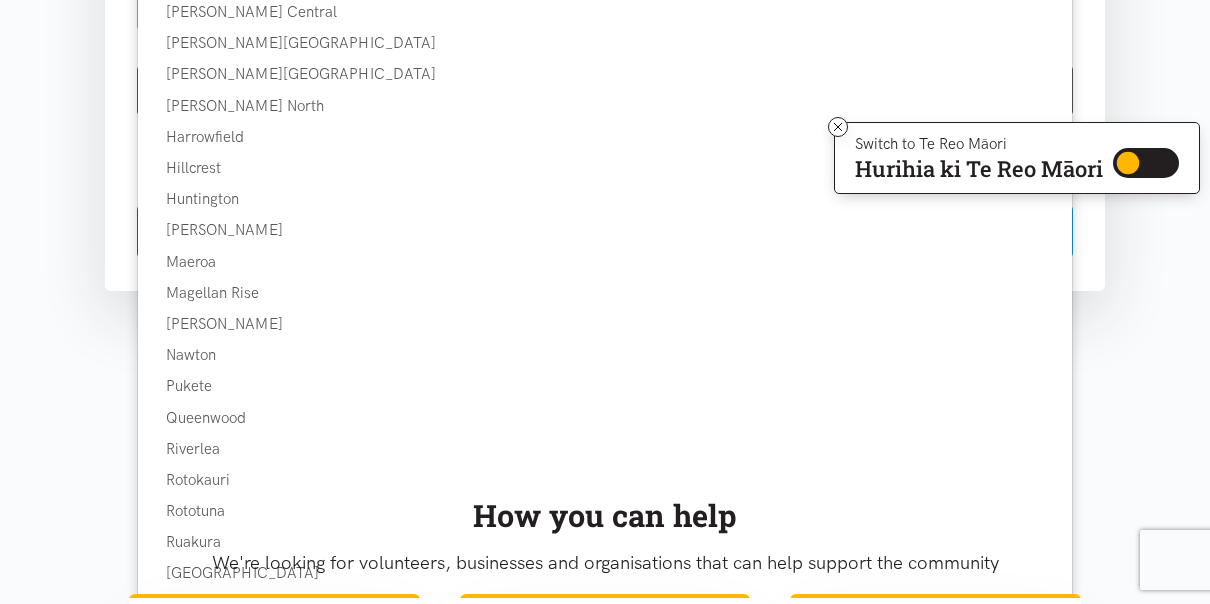 scroll, scrollTop: 1213, scrollLeft: 0, axis: vertical 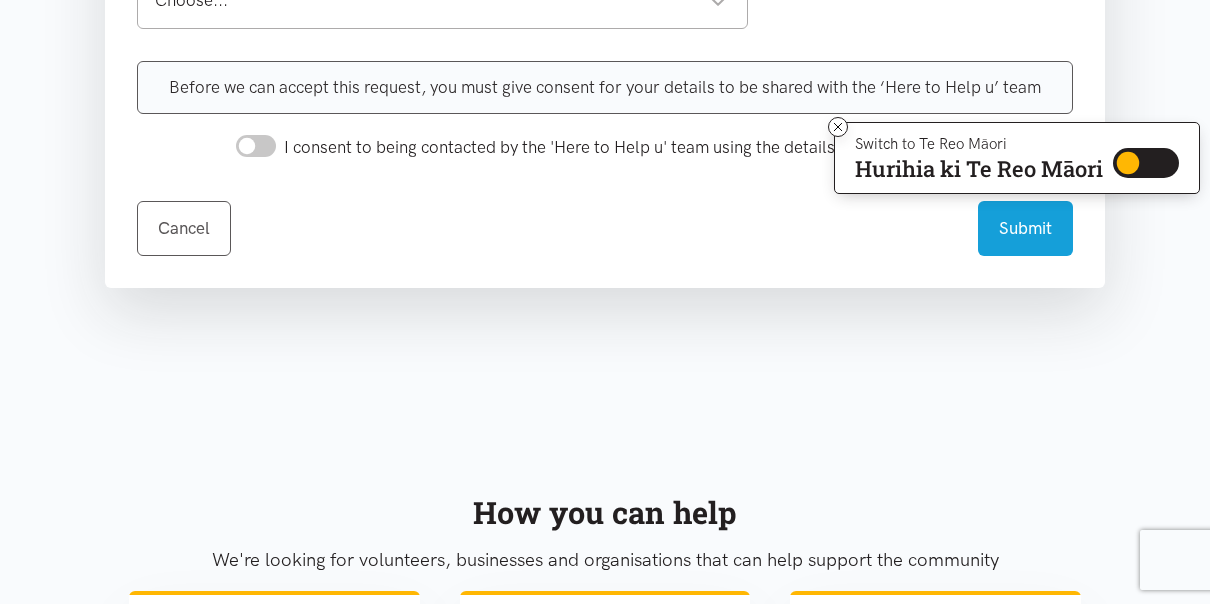 drag, startPoint x: 587, startPoint y: 368, endPoint x: 587, endPoint y: 346, distance: 22 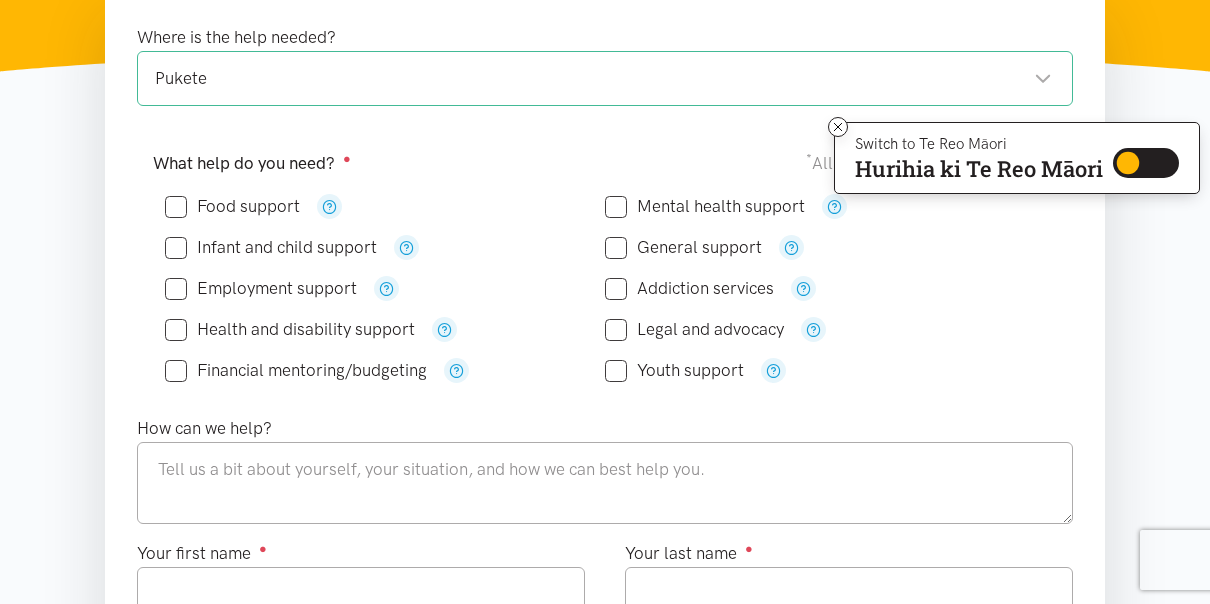 scroll, scrollTop: 308, scrollLeft: 0, axis: vertical 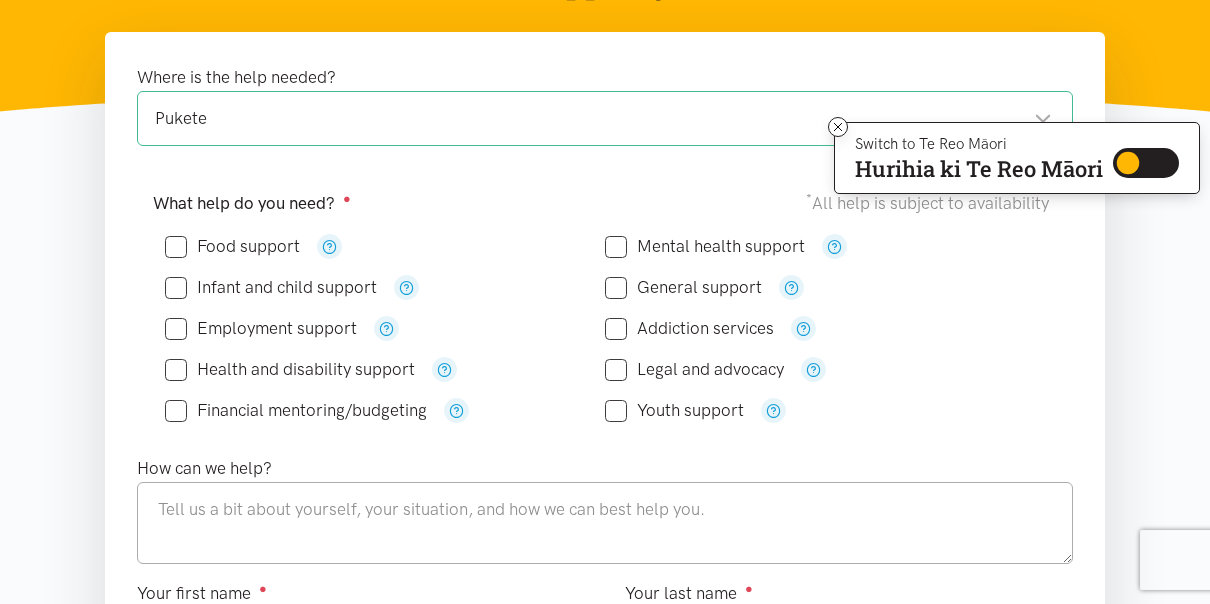 click on "Food support" at bounding box center [232, 246] 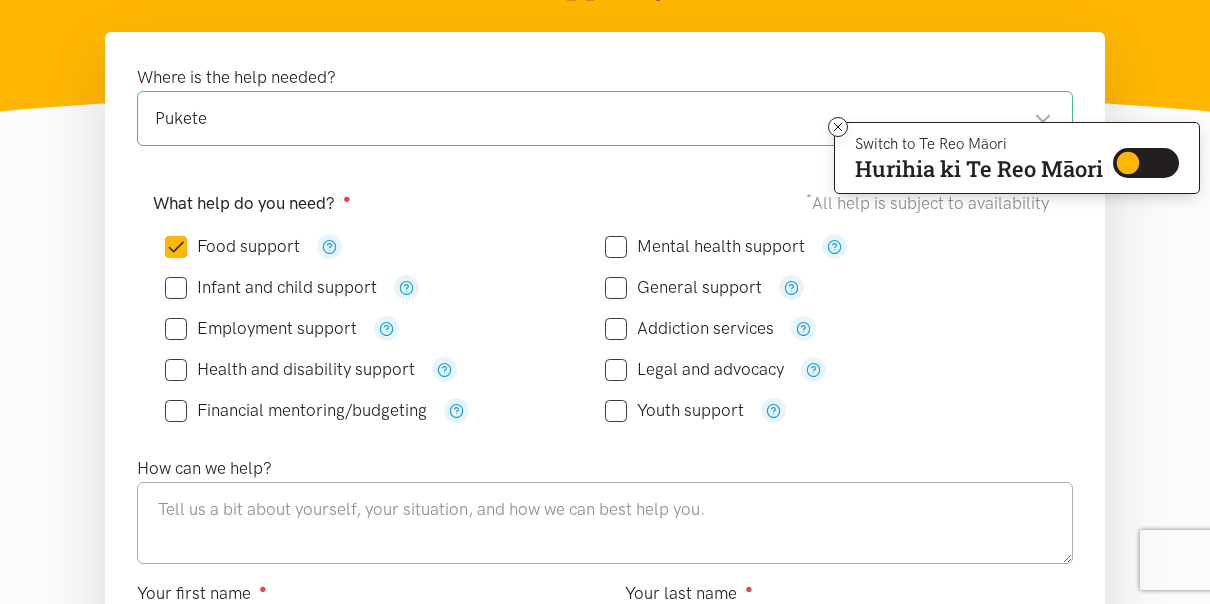 click on "Pukete Pukete" at bounding box center (605, 118) 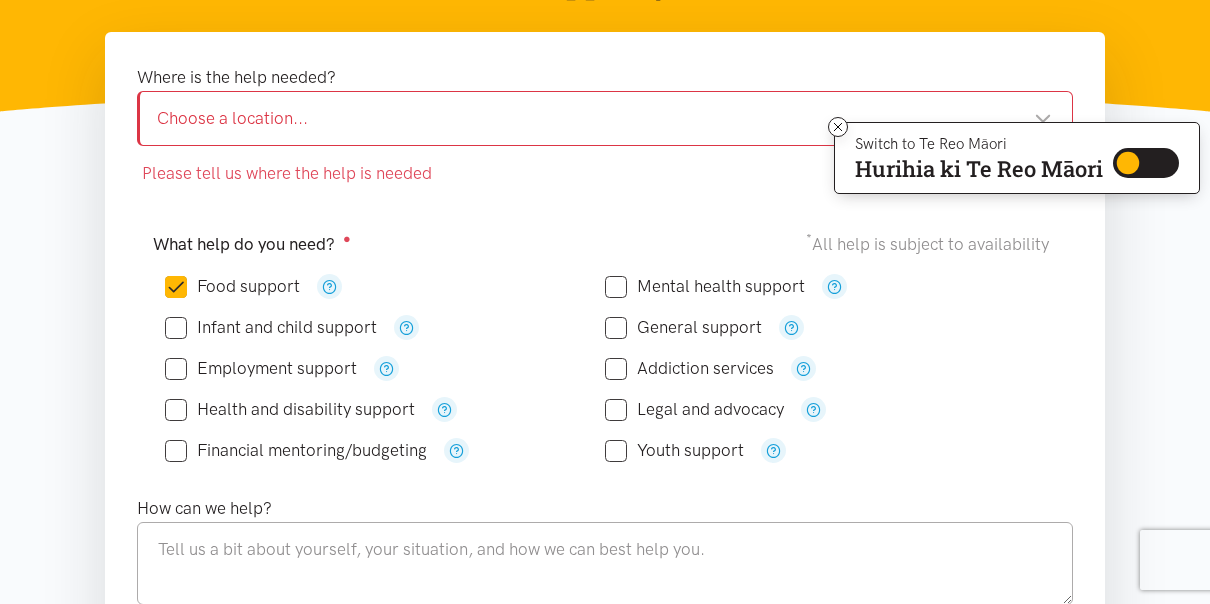 click on "Choose a location..." at bounding box center (604, 118) 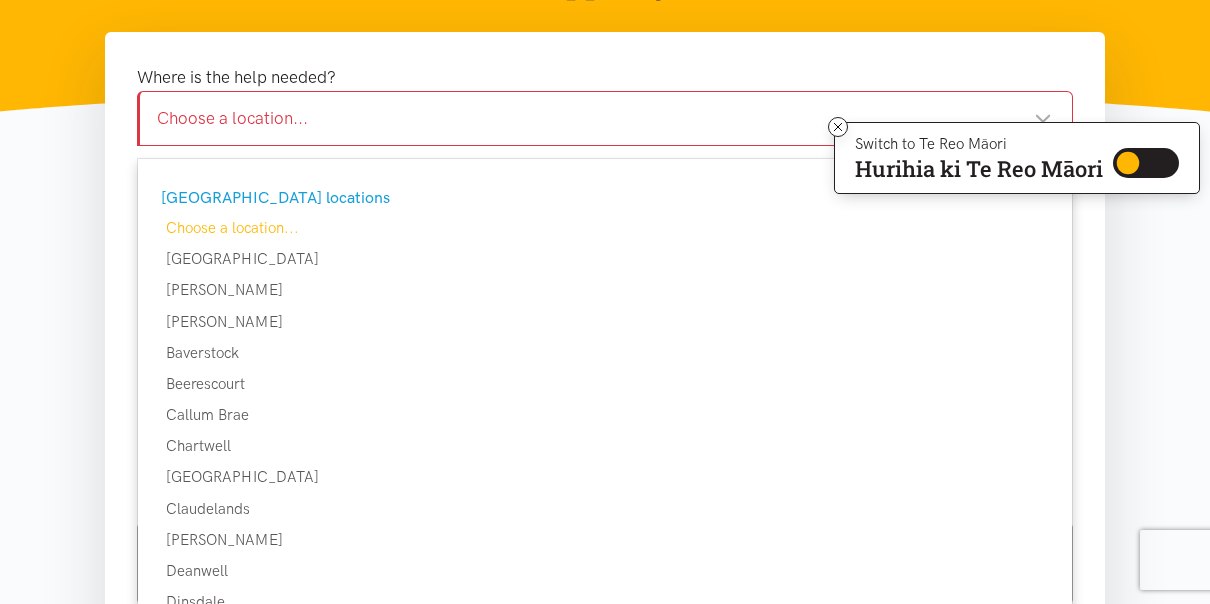 click on "[GEOGRAPHIC_DATA] locations" at bounding box center [602, 198] 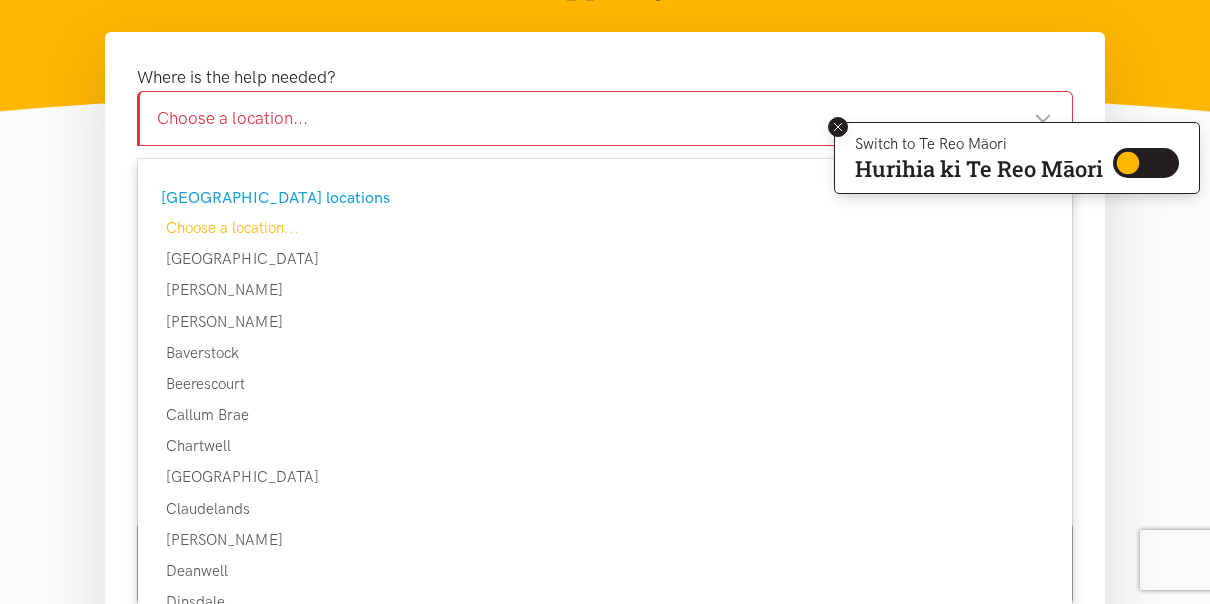 click 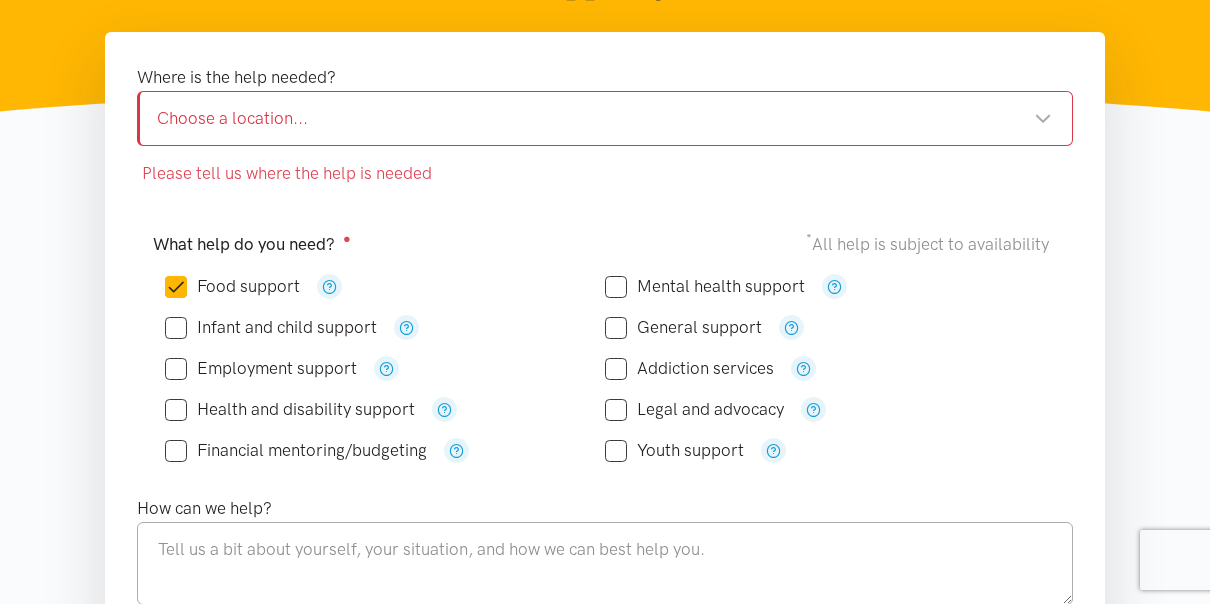 click on "Choose a location..." at bounding box center [604, 118] 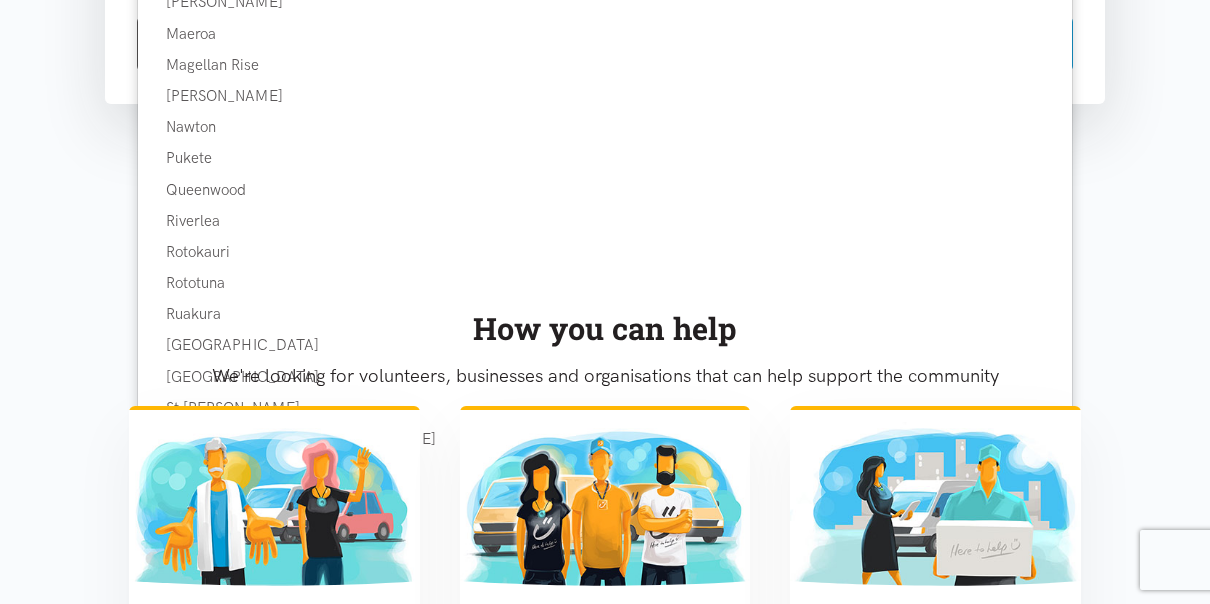 scroll, scrollTop: 1457, scrollLeft: 0, axis: vertical 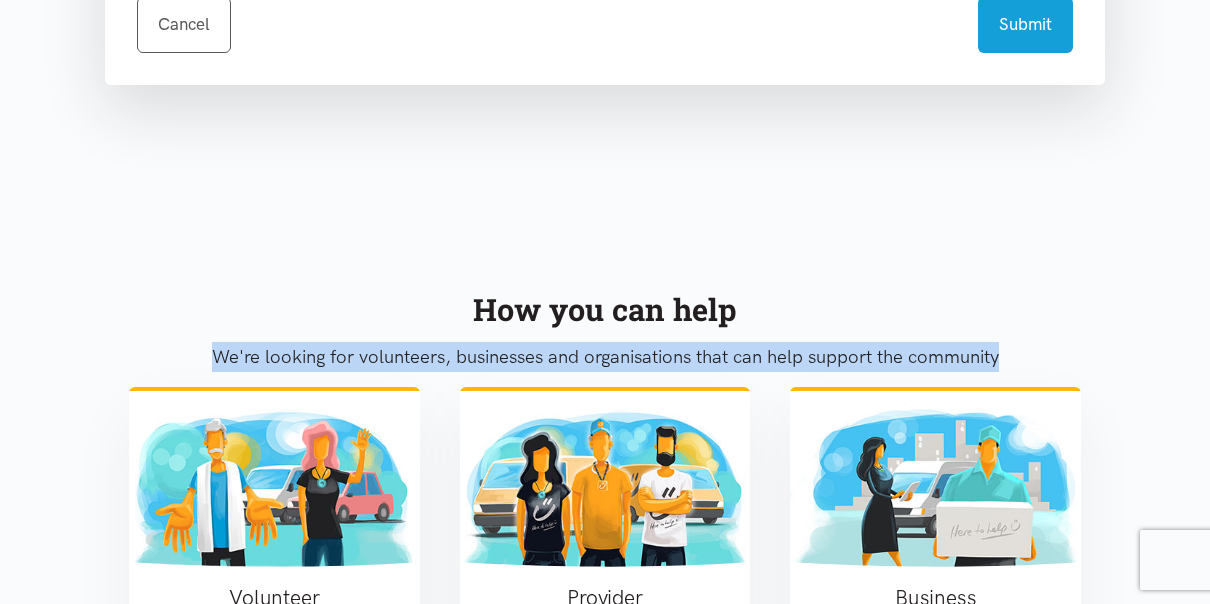 drag, startPoint x: 1019, startPoint y: 334, endPoint x: 1011, endPoint y: 296, distance: 38.832977 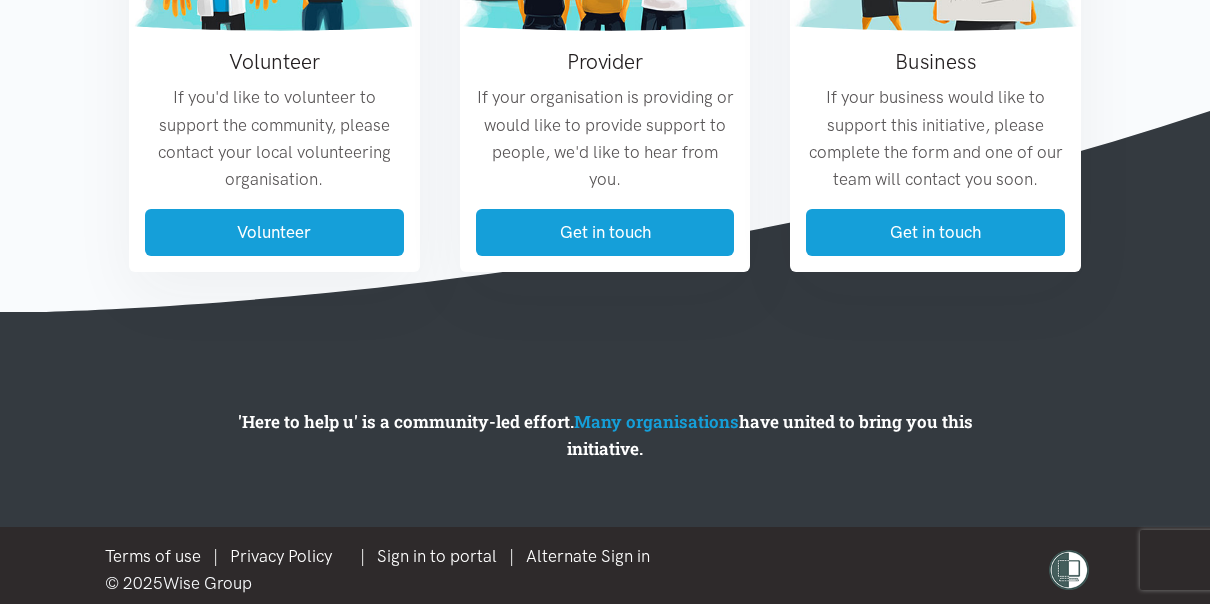 scroll, scrollTop: 0, scrollLeft: 0, axis: both 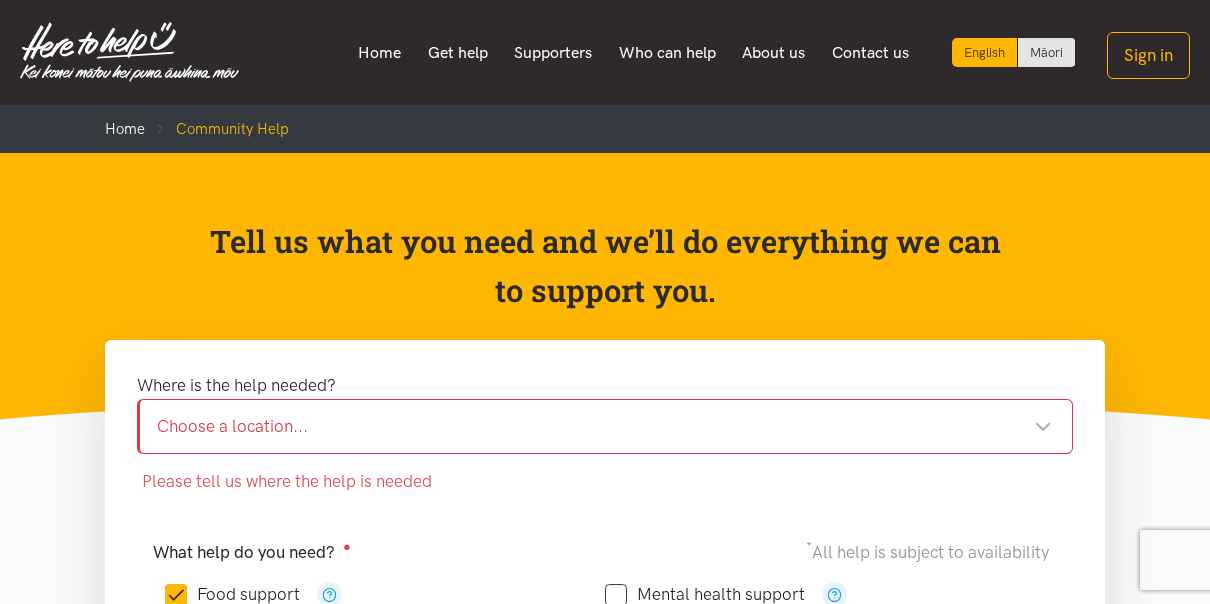 click on "Where is the help needed?
Choose a location... Choose a location... [PERSON_NAME] locations Choose a location... [GEOGRAPHIC_DATA] [GEOGRAPHIC_DATA][PERSON_NAME][GEOGRAPHIC_DATA] [GEOGRAPHIC_DATA] [GEOGRAPHIC_DATA] [GEOGRAPHIC_DATA] [GEOGRAPHIC_DATA] [GEOGRAPHIC_DATA] [GEOGRAPHIC_DATA] [GEOGRAPHIC_DATA] [GEOGRAPHIC_DATA] [GEOGRAPHIC_DATA] [GEOGRAPHIC_DATA] [GEOGRAPHIC_DATA] [GEOGRAPHIC_DATA] [GEOGRAPHIC_DATA][PERSON_NAME][GEOGRAPHIC_DATA] [GEOGRAPHIC_DATA] [GEOGRAPHIC_DATA] [GEOGRAPHIC_DATA] [GEOGRAPHIC_DATA] [GEOGRAPHIC_DATA] [GEOGRAPHIC_DATA] [GEOGRAPHIC_DATA][PERSON_NAME] [GEOGRAPHIC_DATA][PERSON_NAME] [GEOGRAPHIC_DATA] [GEOGRAPHIC_DATA] [GEOGRAPHIC_DATA] [GEOGRAPHIC_DATA] [GEOGRAPHIC_DATA] [GEOGRAPHIC_DATA] [GEOGRAPHIC_DATA] [GEOGRAPHIC_DATA] [GEOGRAPHIC_DATA] [GEOGRAPHIC_DATA] [GEOGRAPHIC_DATA] [GEOGRAPHIC_DATA] [GEOGRAPHIC_DATA] [GEOGRAPHIC_DATA] [GEOGRAPHIC_DATA] [GEOGRAPHIC_DATA] [GEOGRAPHIC_DATA] [GEOGRAPHIC_DATA][PERSON_NAME] [GEOGRAPHIC_DATA][PERSON_NAME] [GEOGRAPHIC_DATA] [GEOGRAPHIC_DATA] [GEOGRAPHIC_DATA] [PERSON_NAME][GEOGRAPHIC_DATA] View [PERSON_NAME][GEOGRAPHIC_DATA] [GEOGRAPHIC_DATA]
Please tell us where the help is needed" at bounding box center [605, 433] 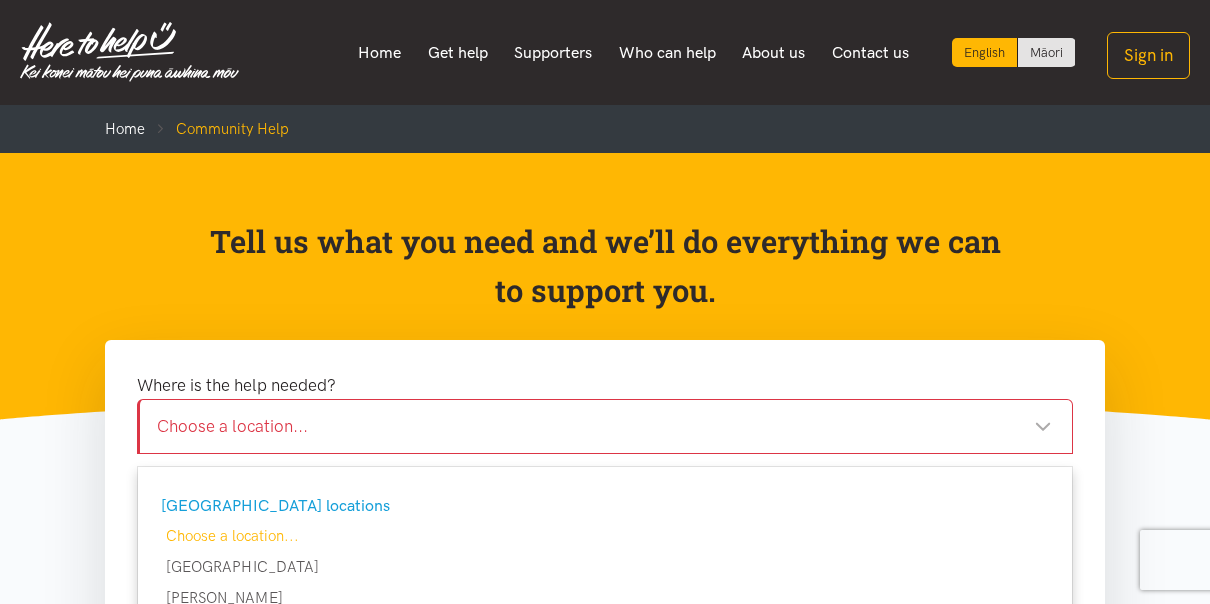 click on "Please tell us where the help is needed
Where is the help needed?
Choose a location... Choose a location... [PERSON_NAME] locations Choose a location... [GEOGRAPHIC_DATA] [GEOGRAPHIC_DATA][PERSON_NAME][GEOGRAPHIC_DATA] [GEOGRAPHIC_DATA] [GEOGRAPHIC_DATA] [GEOGRAPHIC_DATA] [GEOGRAPHIC_DATA] [GEOGRAPHIC_DATA] [GEOGRAPHIC_DATA] [GEOGRAPHIC_DATA] [GEOGRAPHIC_DATA] [GEOGRAPHIC_DATA] [GEOGRAPHIC_DATA] [GEOGRAPHIC_DATA] [GEOGRAPHIC_DATA] [GEOGRAPHIC_DATA][PERSON_NAME][GEOGRAPHIC_DATA] [GEOGRAPHIC_DATA] [GEOGRAPHIC_DATA] [GEOGRAPHIC_DATA] [GEOGRAPHIC_DATA] [GEOGRAPHIC_DATA] [GEOGRAPHIC_DATA] [GEOGRAPHIC_DATA][PERSON_NAME] [GEOGRAPHIC_DATA][PERSON_NAME] [GEOGRAPHIC_DATA] [GEOGRAPHIC_DATA] [GEOGRAPHIC_DATA] [GEOGRAPHIC_DATA] [GEOGRAPHIC_DATA] [GEOGRAPHIC_DATA] [GEOGRAPHIC_DATA] [GEOGRAPHIC_DATA] [GEOGRAPHIC_DATA] [GEOGRAPHIC_DATA] [GEOGRAPHIC_DATA] [GEOGRAPHIC_DATA] [GEOGRAPHIC_DATA] [GEOGRAPHIC_DATA] [GEOGRAPHIC_DATA] [GEOGRAPHIC_DATA] [GEOGRAPHIC_DATA] [GEOGRAPHIC_DATA][PERSON_NAME] [GEOGRAPHIC_DATA][PERSON_NAME] [GEOGRAPHIC_DATA] [GEOGRAPHIC_DATA] [GEOGRAPHIC_DATA] [PERSON_NAME][GEOGRAPHIC_DATA] View [PERSON_NAME][GEOGRAPHIC_DATA] [GEOGRAPHIC_DATA]
Please tell us where the help is needed
What help do you need?   ●" at bounding box center [605, 941] 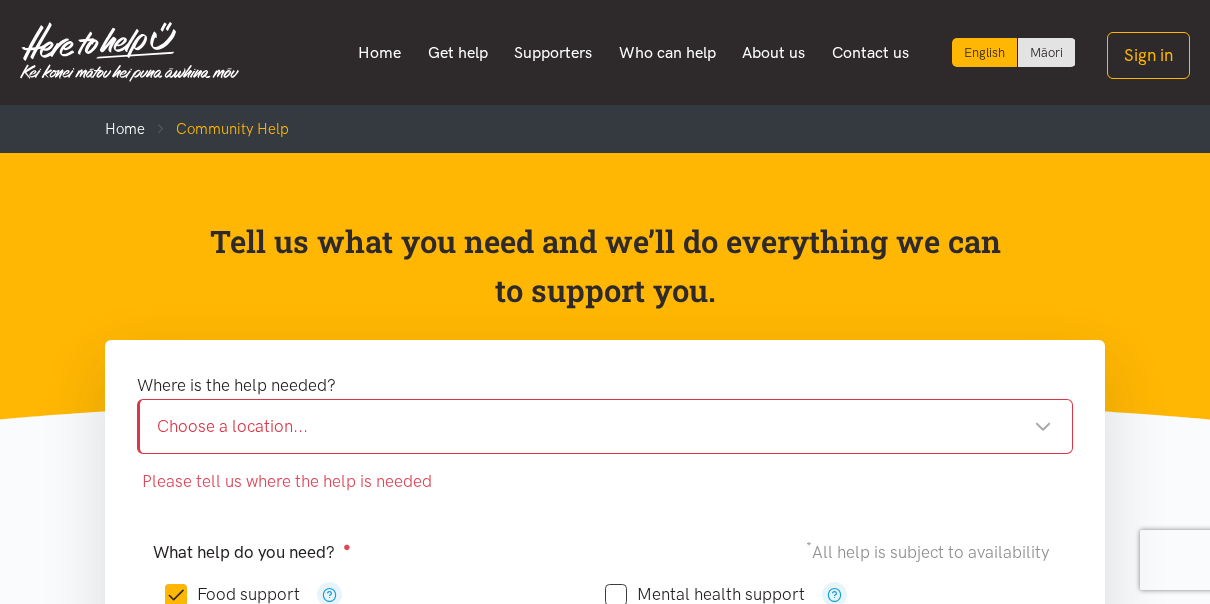 click on "Choose a location..." at bounding box center (604, 426) 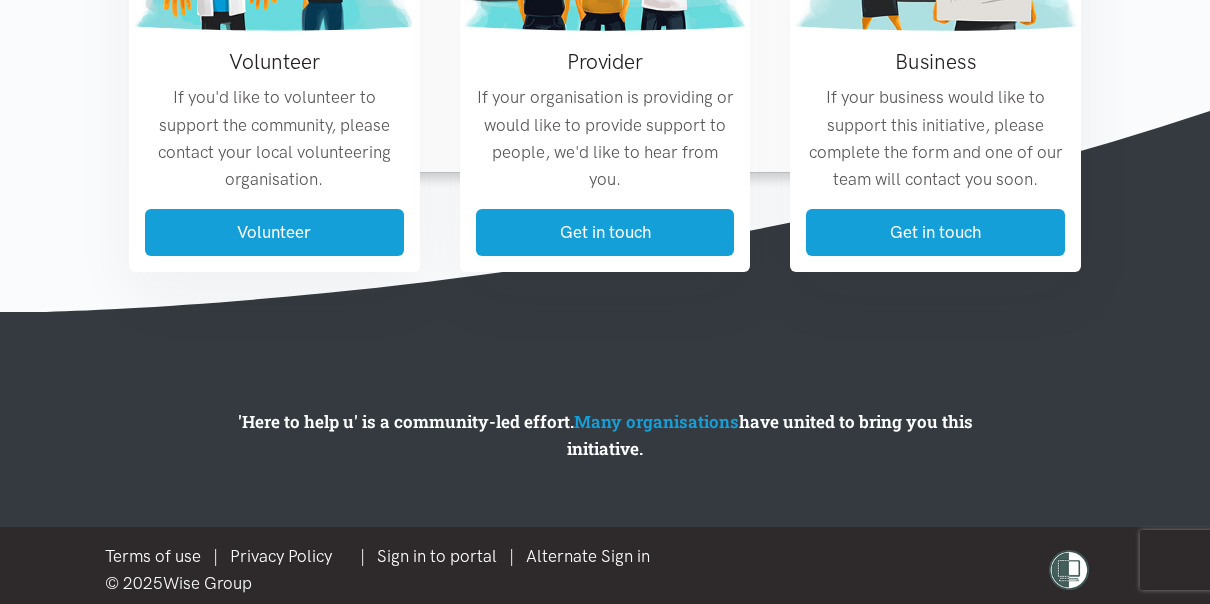 scroll, scrollTop: 0, scrollLeft: 0, axis: both 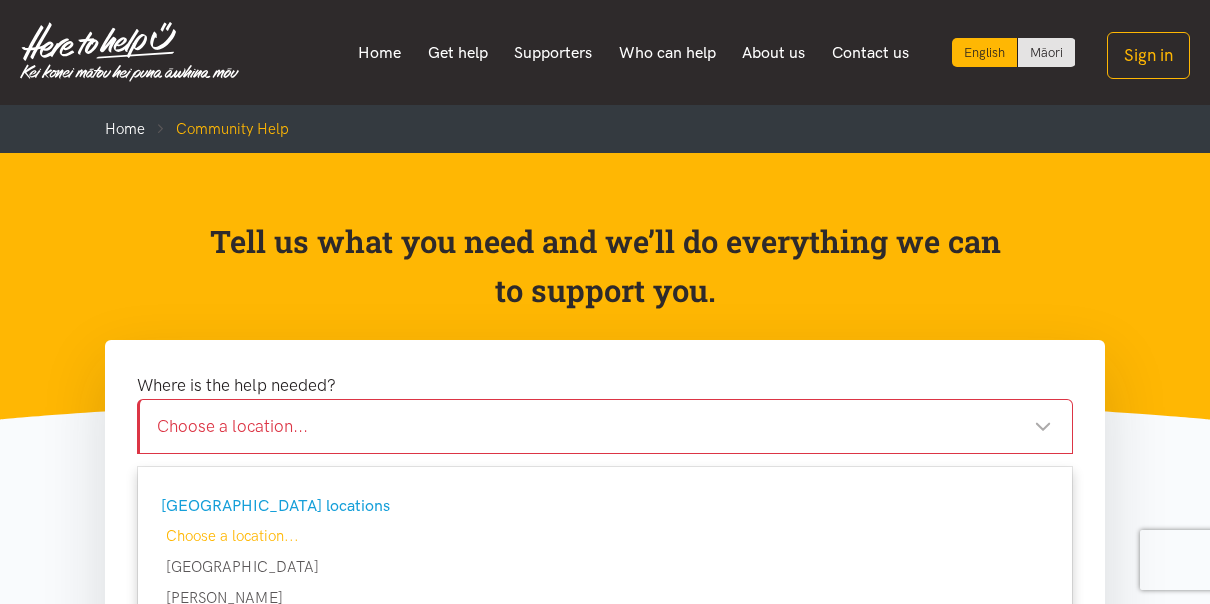drag, startPoint x: 775, startPoint y: 486, endPoint x: 783, endPoint y: 550, distance: 64.49806 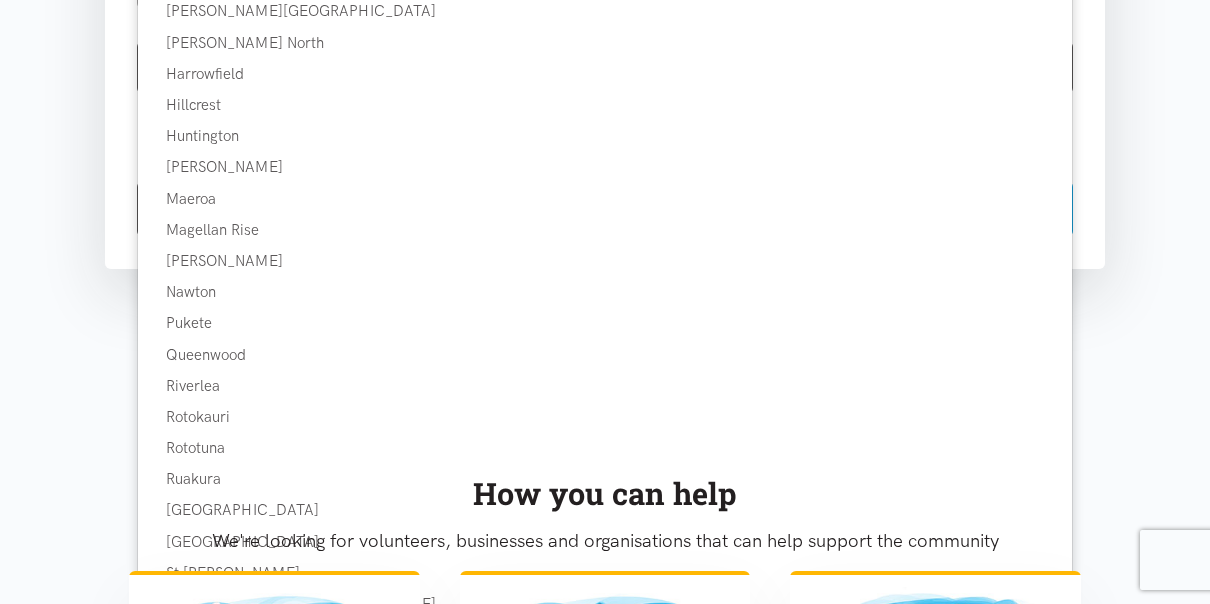 scroll, scrollTop: 1279, scrollLeft: 0, axis: vertical 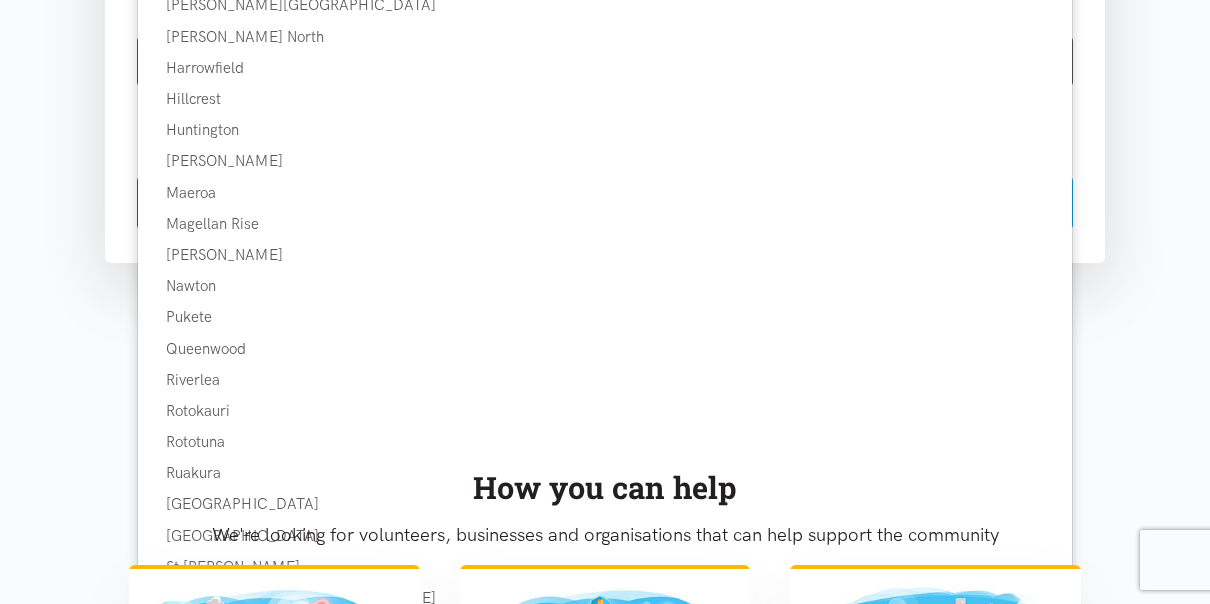 click on "How you can help" at bounding box center [605, 487] 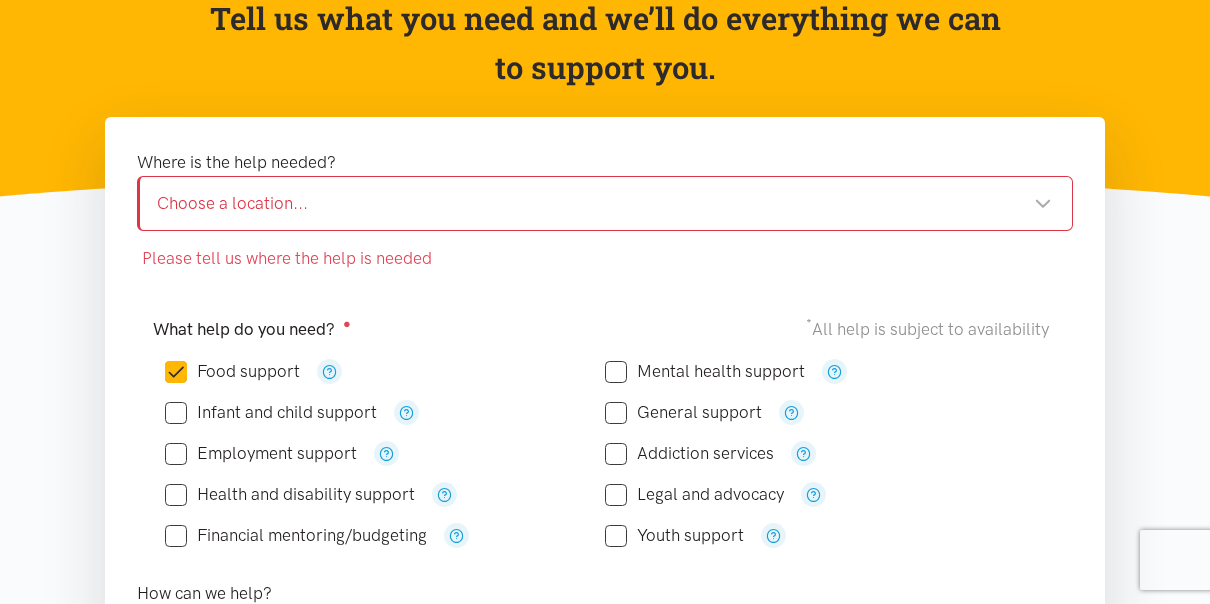 scroll, scrollTop: 199, scrollLeft: 0, axis: vertical 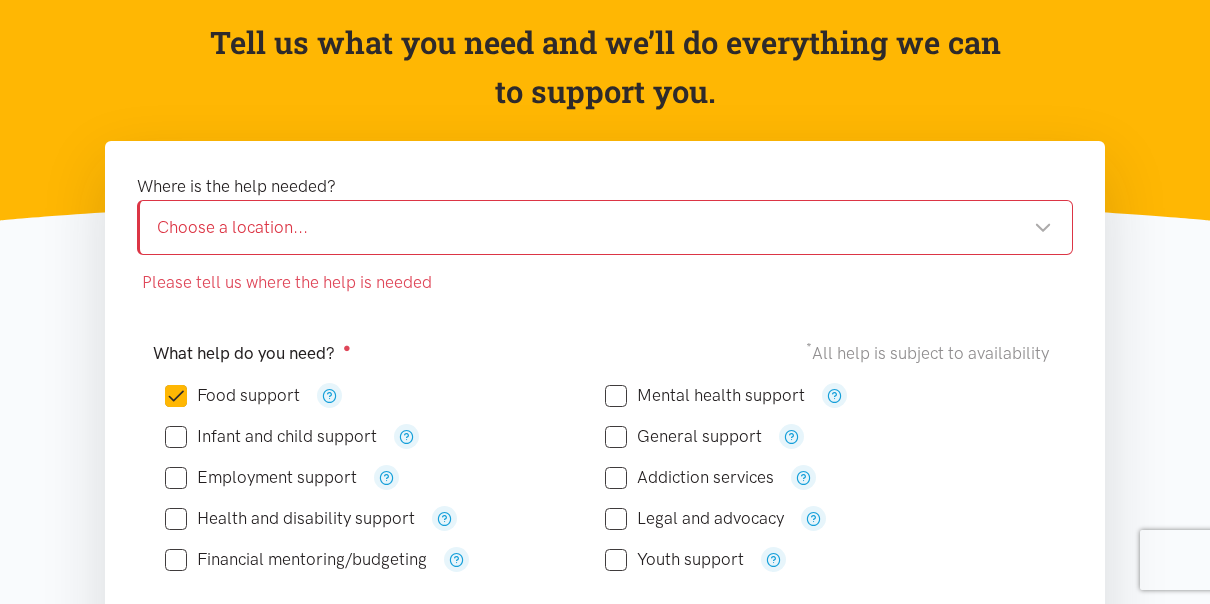 click on "Choose a location..." at bounding box center [604, 227] 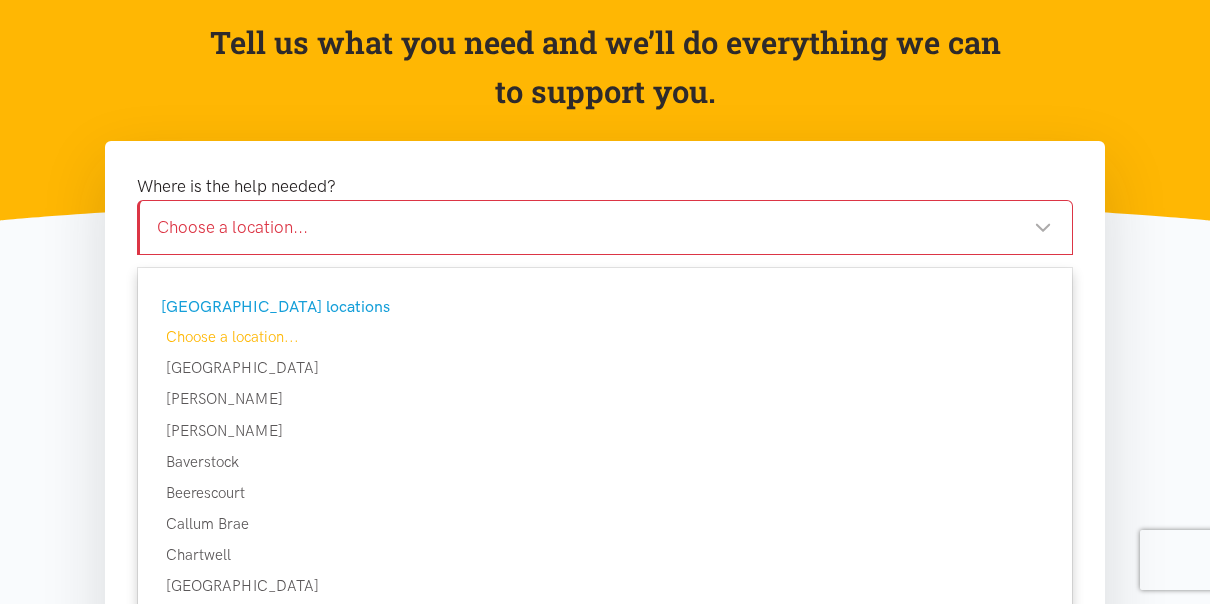 click on "Choose a location..." at bounding box center (604, 227) 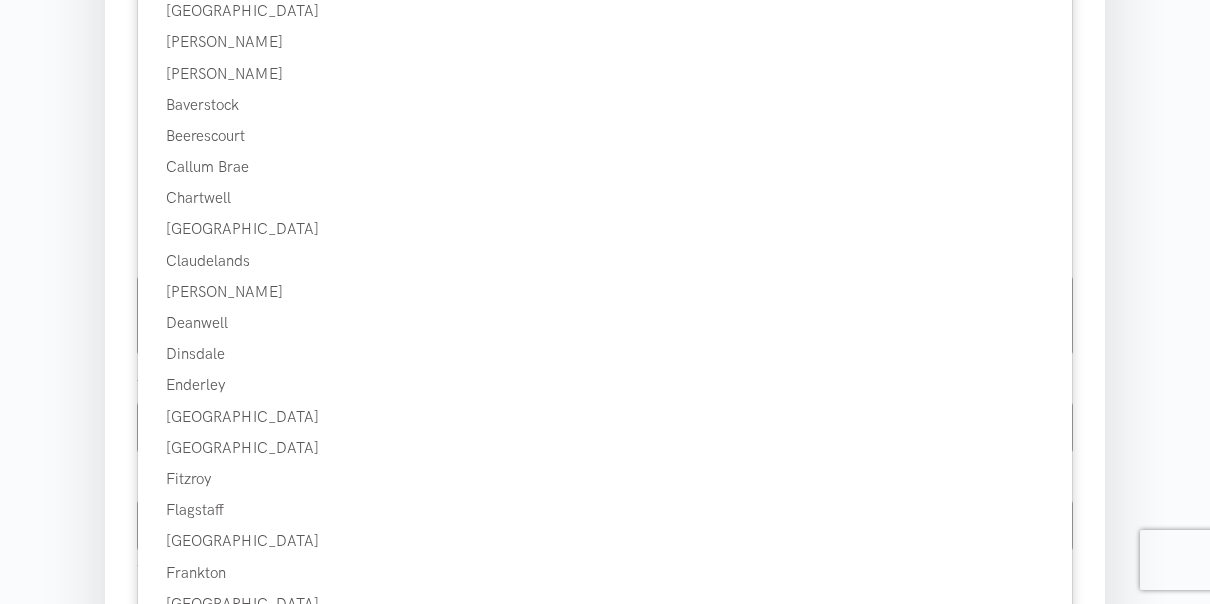 scroll, scrollTop: 559, scrollLeft: 0, axis: vertical 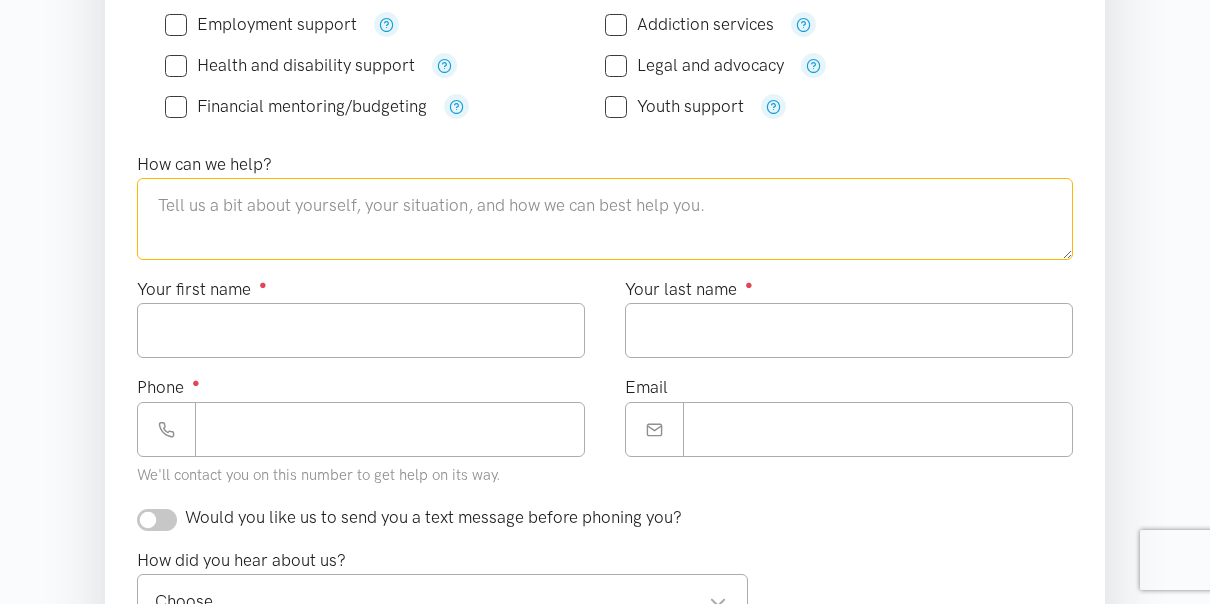click at bounding box center (605, 219) 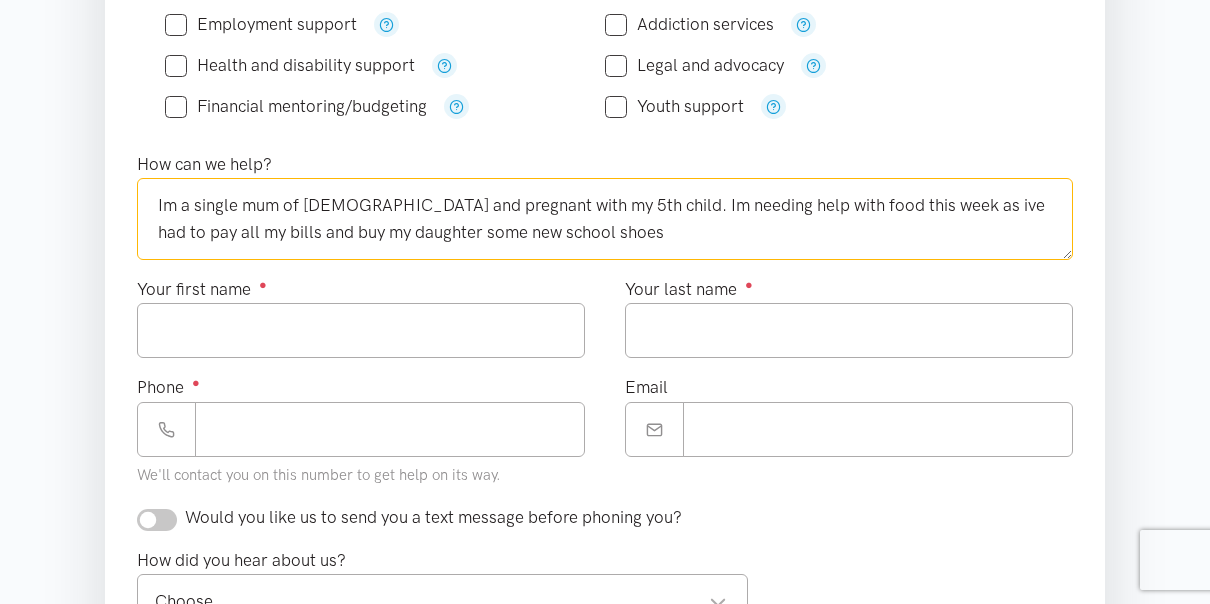 click on "Im a single mum of [DEMOGRAPHIC_DATA] and pregnant with my 5th child. Im needing help with food this week as ive had to pay all my bills and buy my daughter some new school shoes" at bounding box center [605, 219] 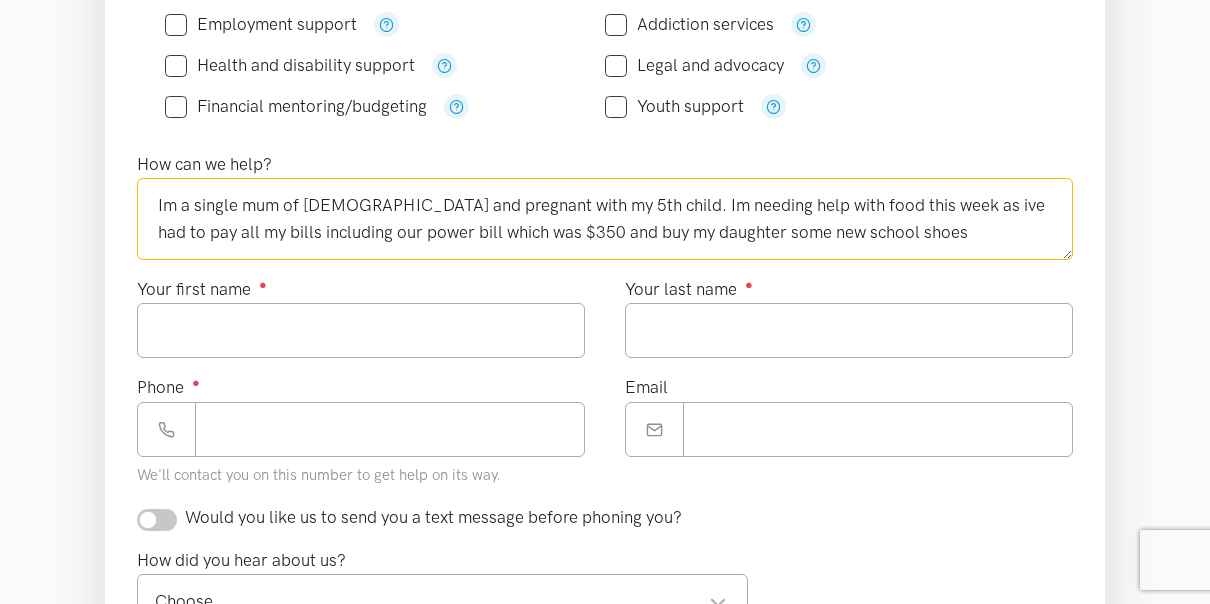 click on "Im a single mum of [DEMOGRAPHIC_DATA] and pregnant with my 5th child. Im needing help with food this week as ive had to pay all my bills including our power bill which was $350 and buy my daughter some new school shoes" at bounding box center [605, 219] 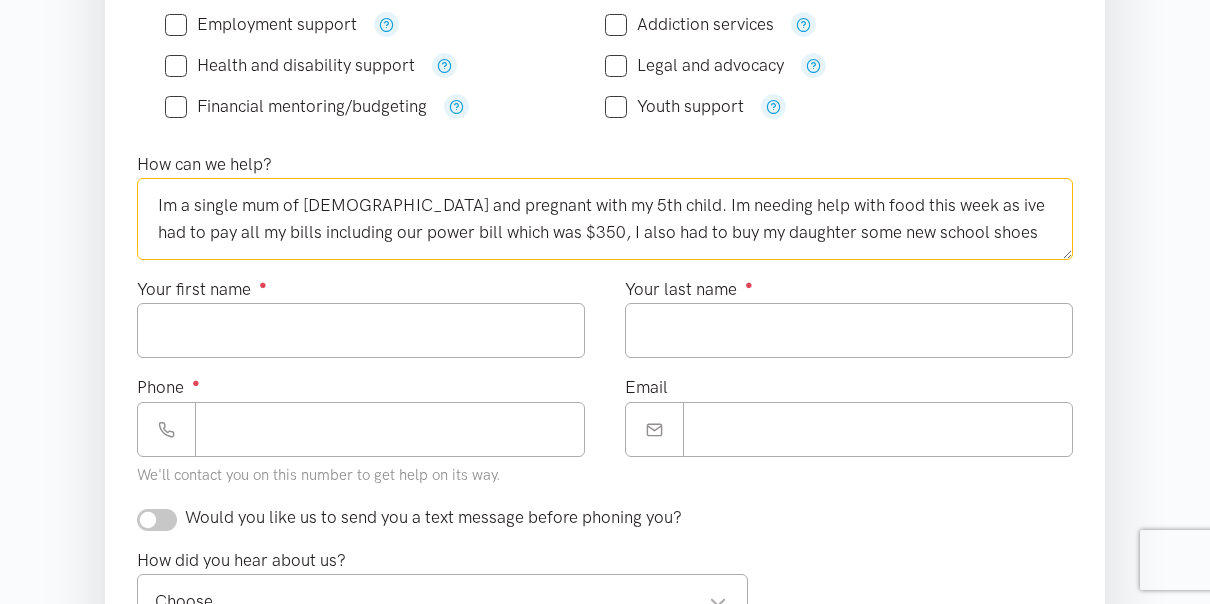 click on "Im a single mum of [DEMOGRAPHIC_DATA] and pregnant with my 5th child. Im needing help with food this week as ive had to pay all my bills including our power bill which was $350, I also had to buy my daughter some new school shoes" at bounding box center (605, 219) 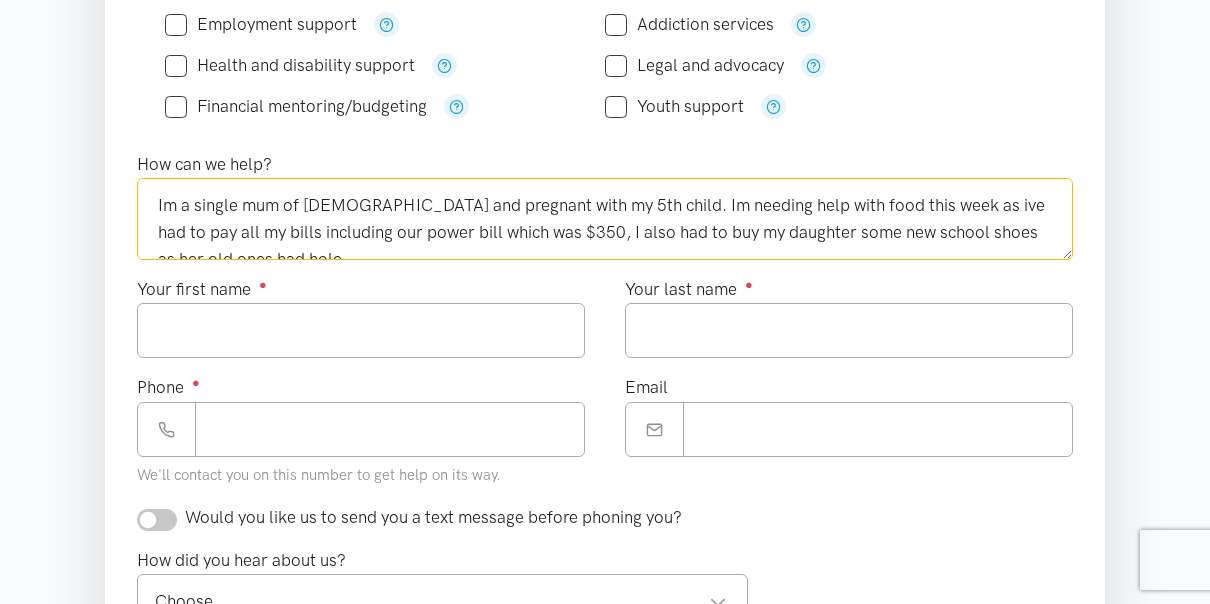 scroll, scrollTop: 10, scrollLeft: 0, axis: vertical 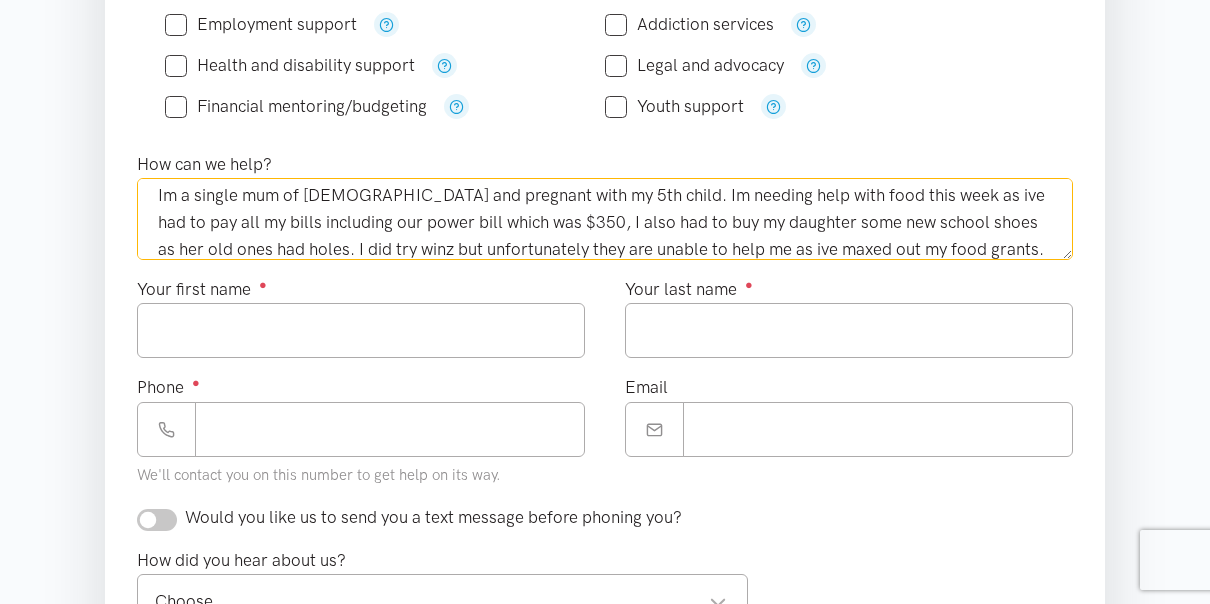click on "Im a single mum of [DEMOGRAPHIC_DATA] and pregnant with my 5th child. Im needing help with food this week as ive had to pay all my bills including our power bill which was $350, I also had to buy my daughter some new school shoes as her old ones had holes. I did try winz but unfortunately they are unable to help me as ive maxed out my food grants." at bounding box center (605, 219) 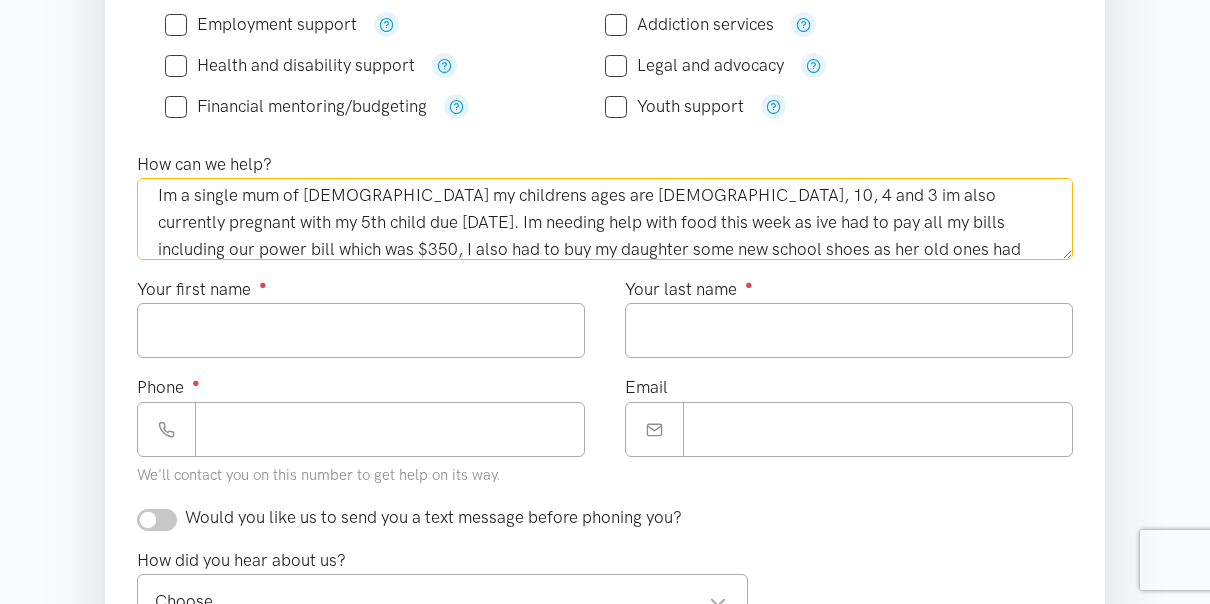 type on "Im a single mum of [DEMOGRAPHIC_DATA] my childrens ages are [DEMOGRAPHIC_DATA], 10, 4 and 3 im also currently pregnant with my 5th child due [DATE]. Im needing help with food this week as ive had to pay all my bills including our power bill which was $350, I also had to buy my daughter some new school shoes as her old ones had holes. I did try winz but unfortunately they are unable to help me as ive maxed out my food grants." 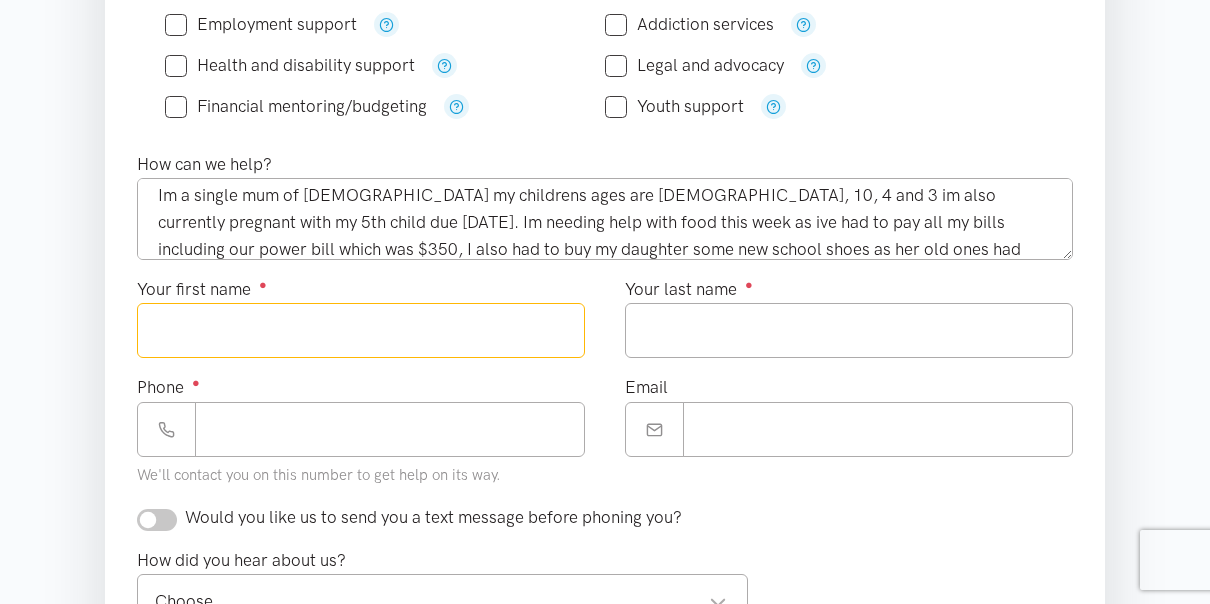 click on "Your first name ●" at bounding box center [361, 330] 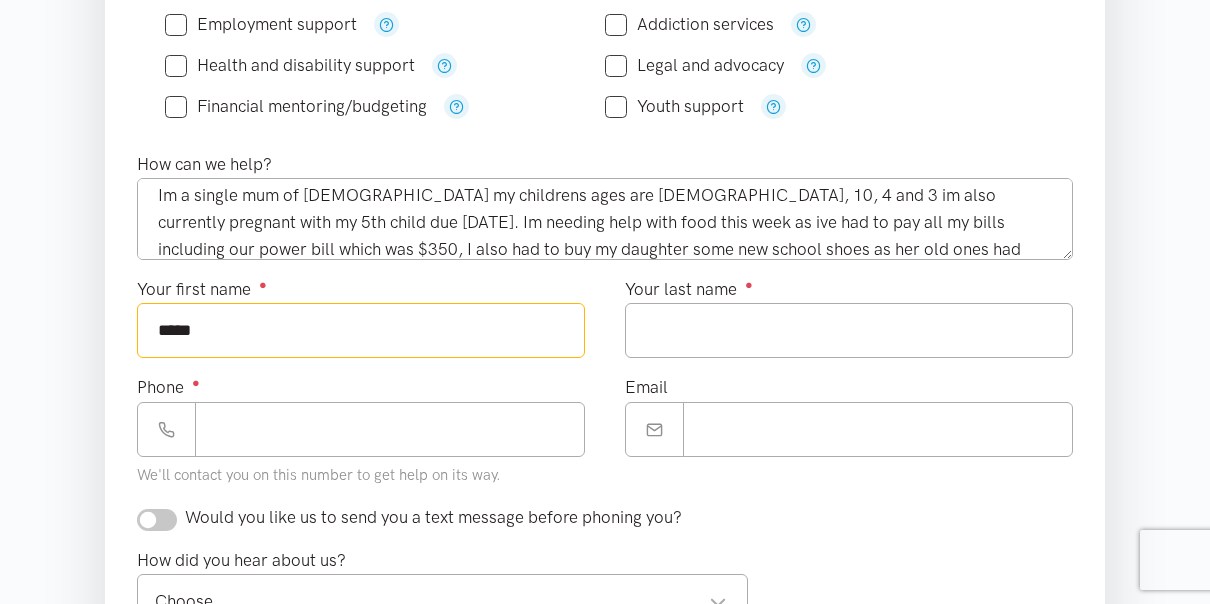 type on "*****" 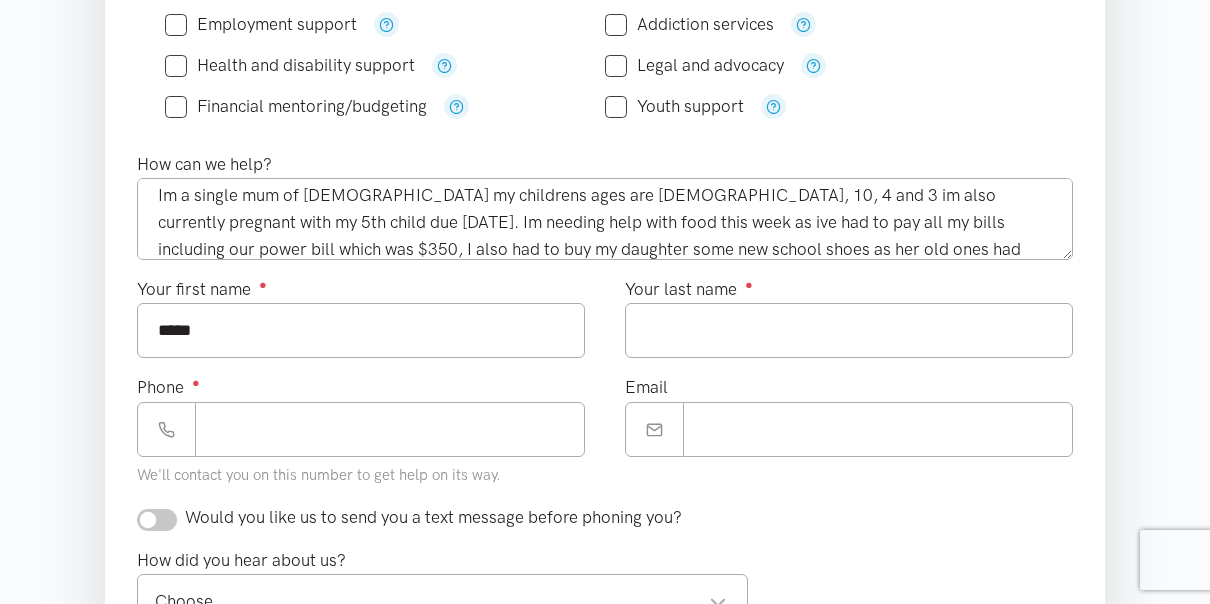 click on "Your first name ●
*****" at bounding box center [361, 325] 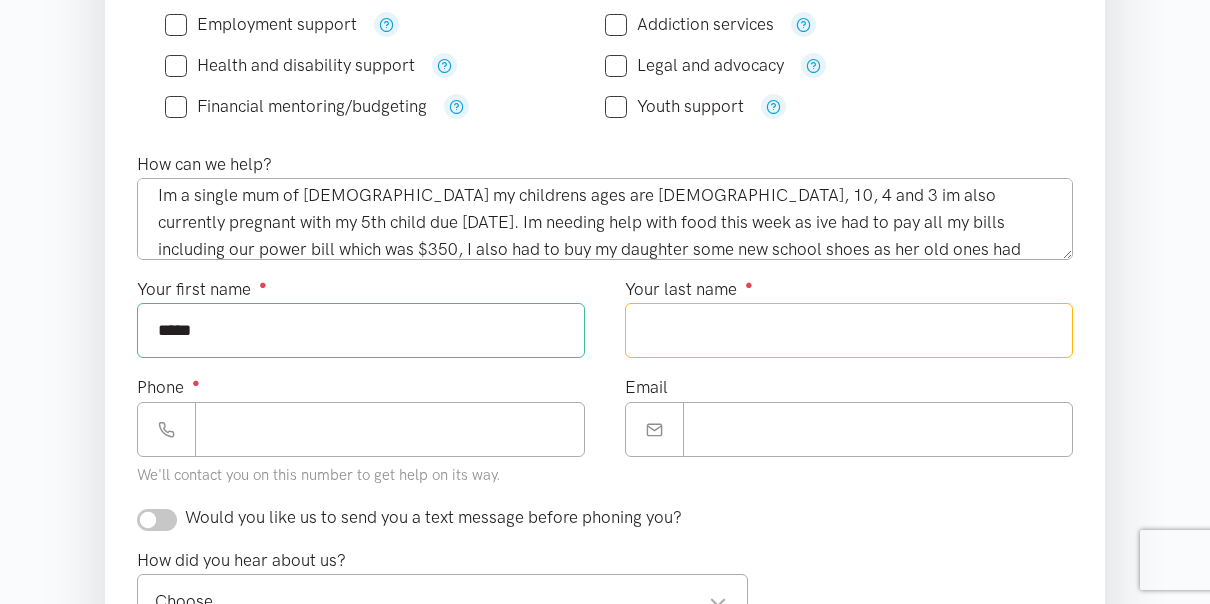 click on "Your last name ●" at bounding box center [849, 330] 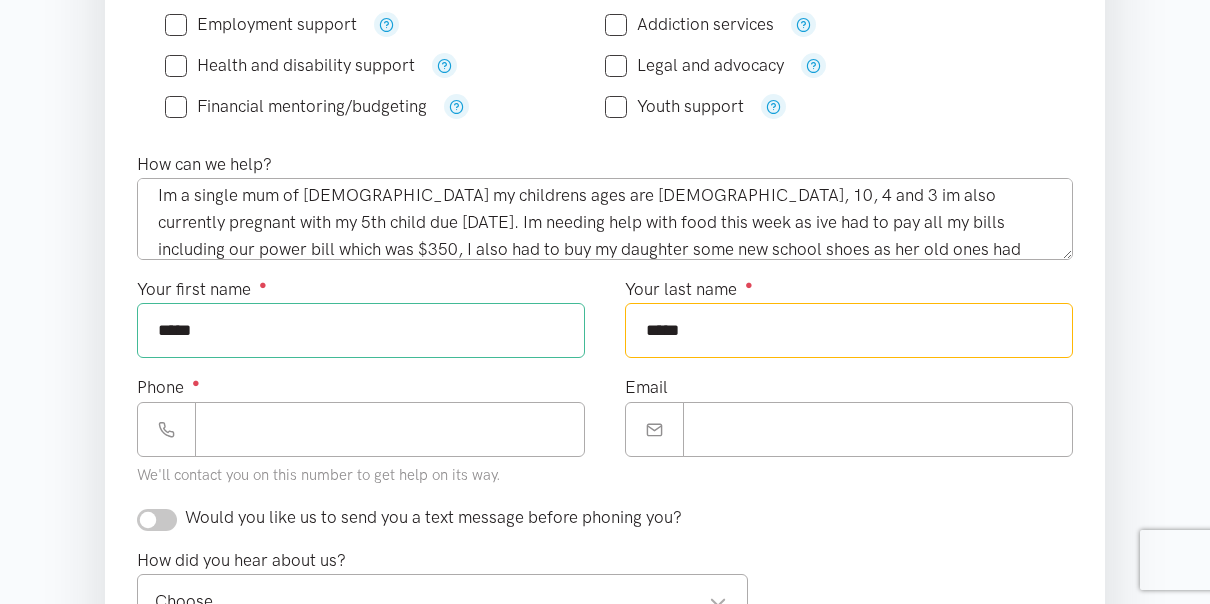 type on "*****" 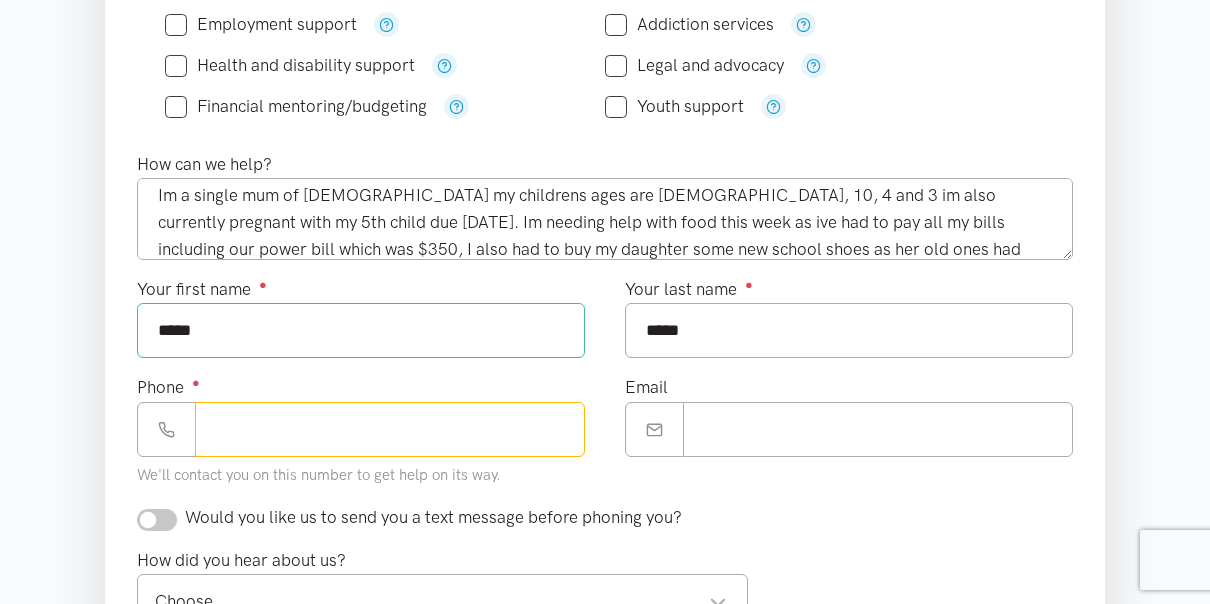 click on "Phone ●" at bounding box center [390, 429] 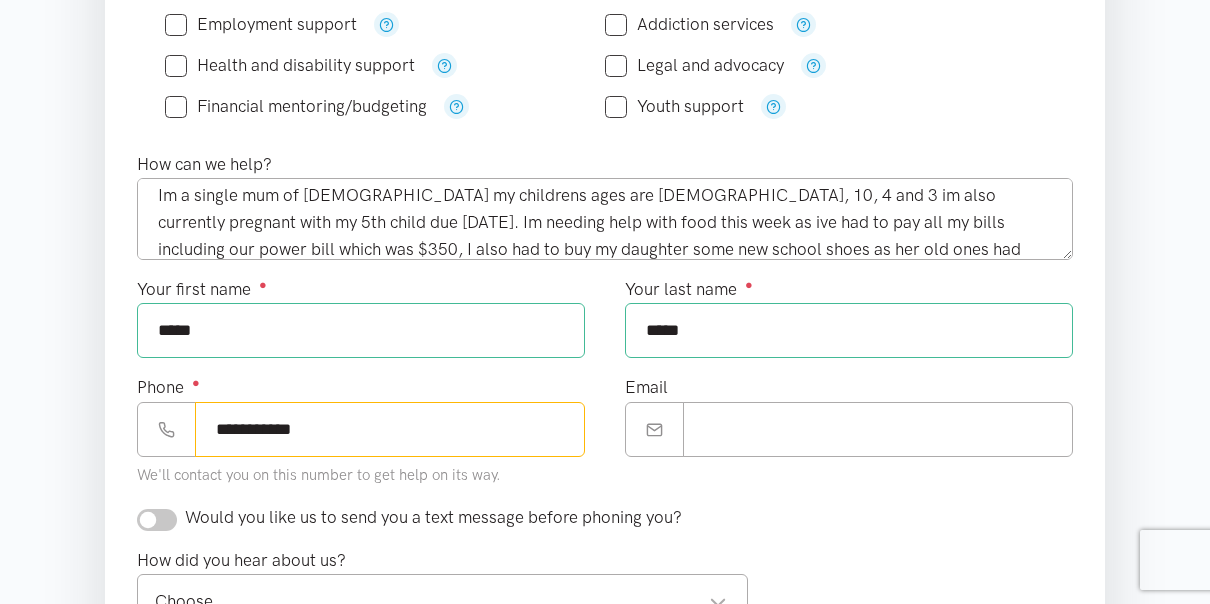 type on "**********" 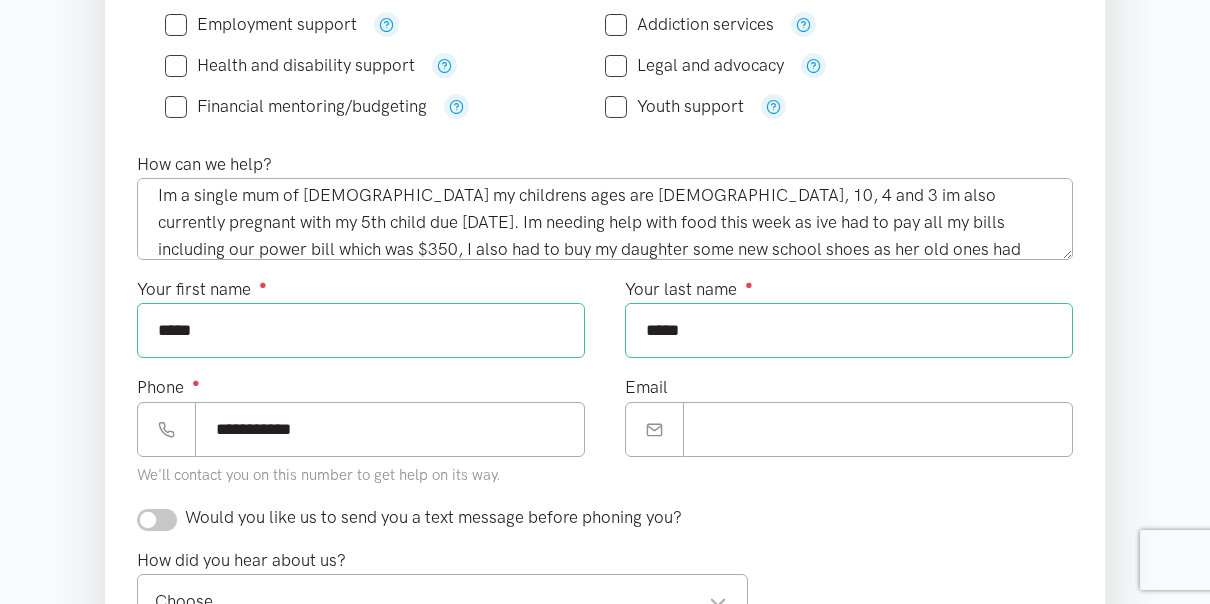 click at bounding box center (654, 429) 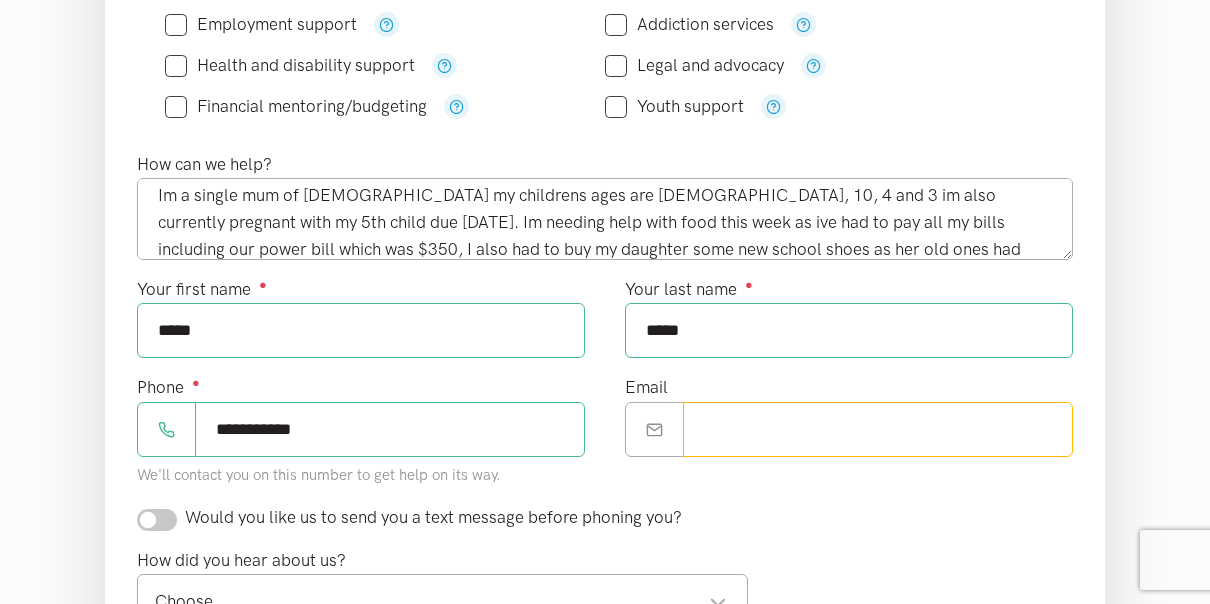 click on "Email" at bounding box center (878, 429) 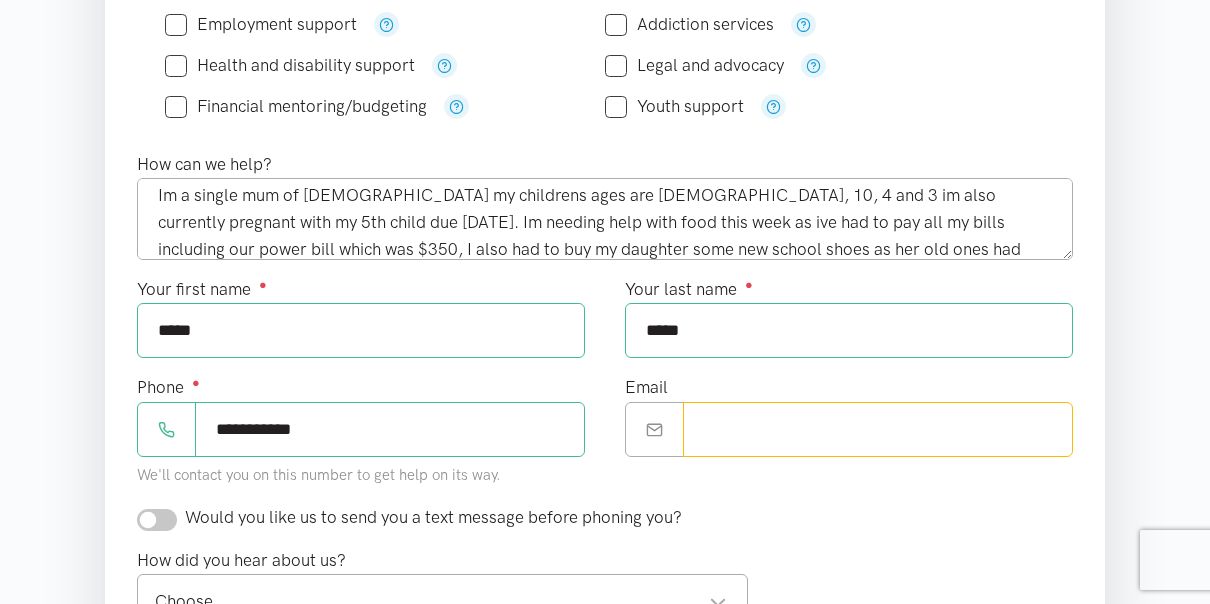 type on "**********" 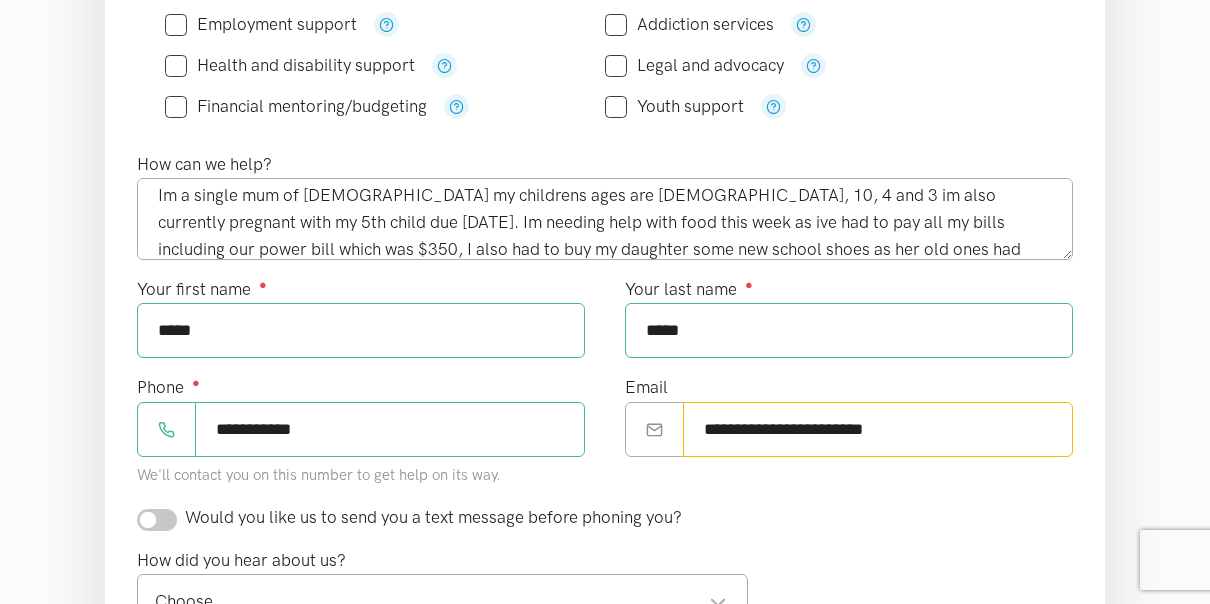 scroll, scrollTop: 634, scrollLeft: 0, axis: vertical 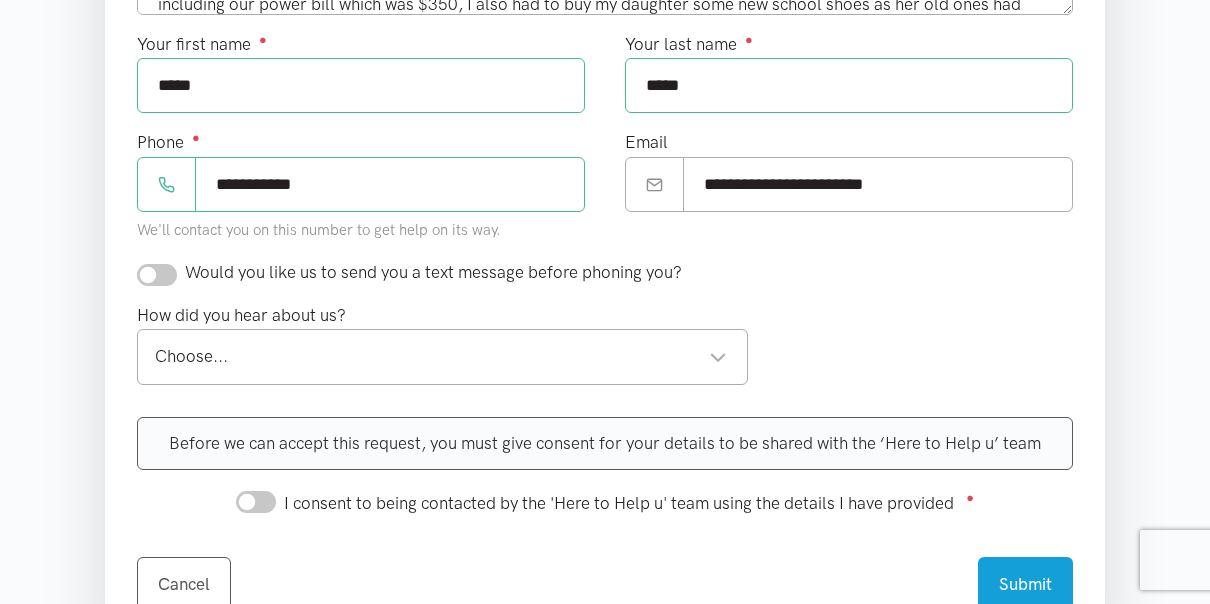click at bounding box center [157, 275] 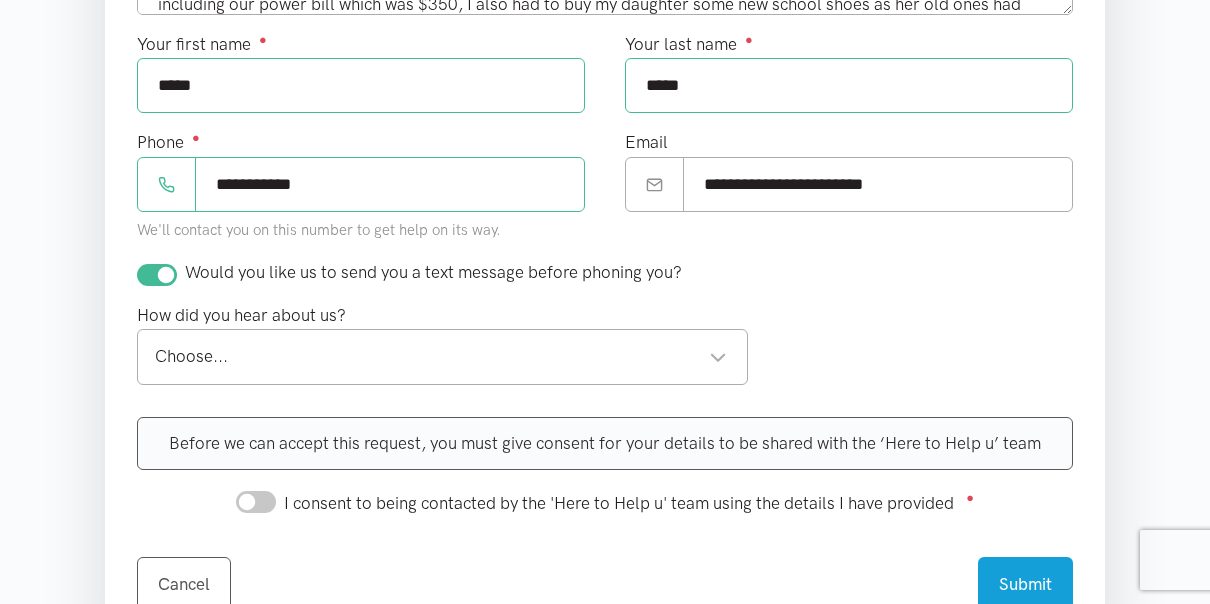 click on "Choose..." at bounding box center (441, 356) 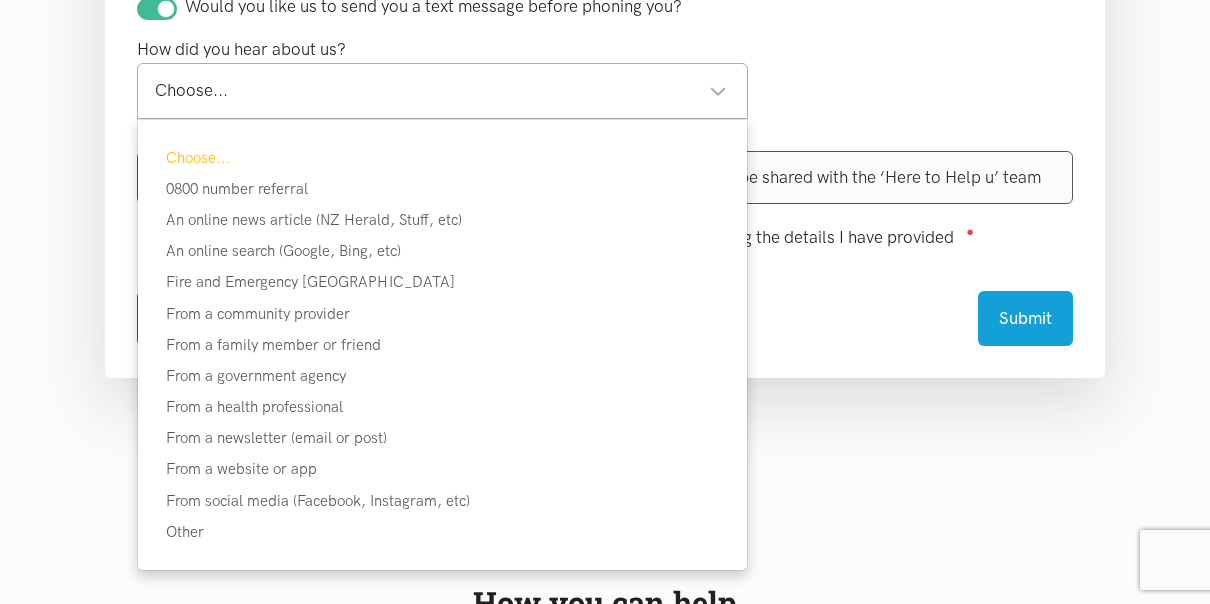 scroll, scrollTop: 1129, scrollLeft: 0, axis: vertical 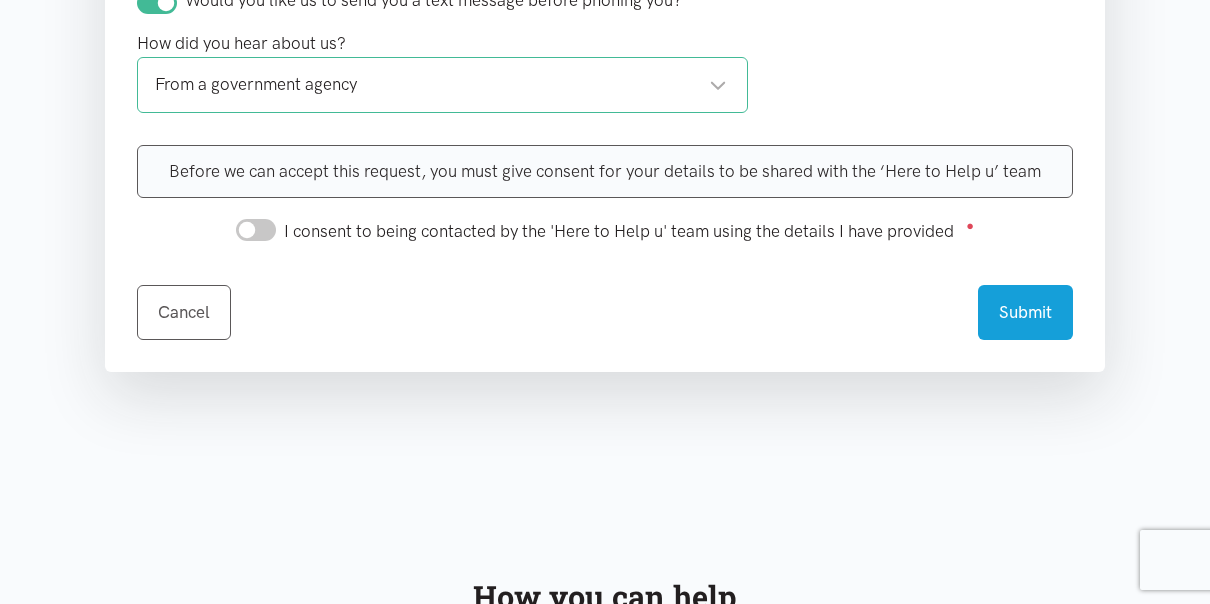click on "Cancel
Submit" at bounding box center (605, 300) 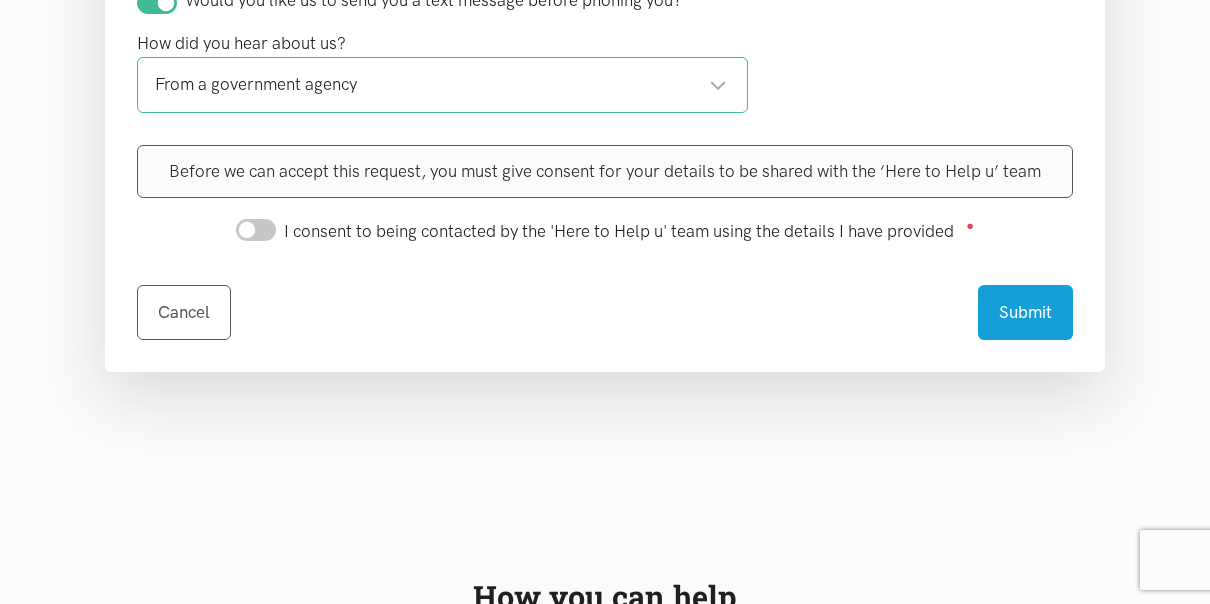 click on "I consent to being contacted by the 'Here to Help u' team using the details I have provided
●" at bounding box center (256, 230) 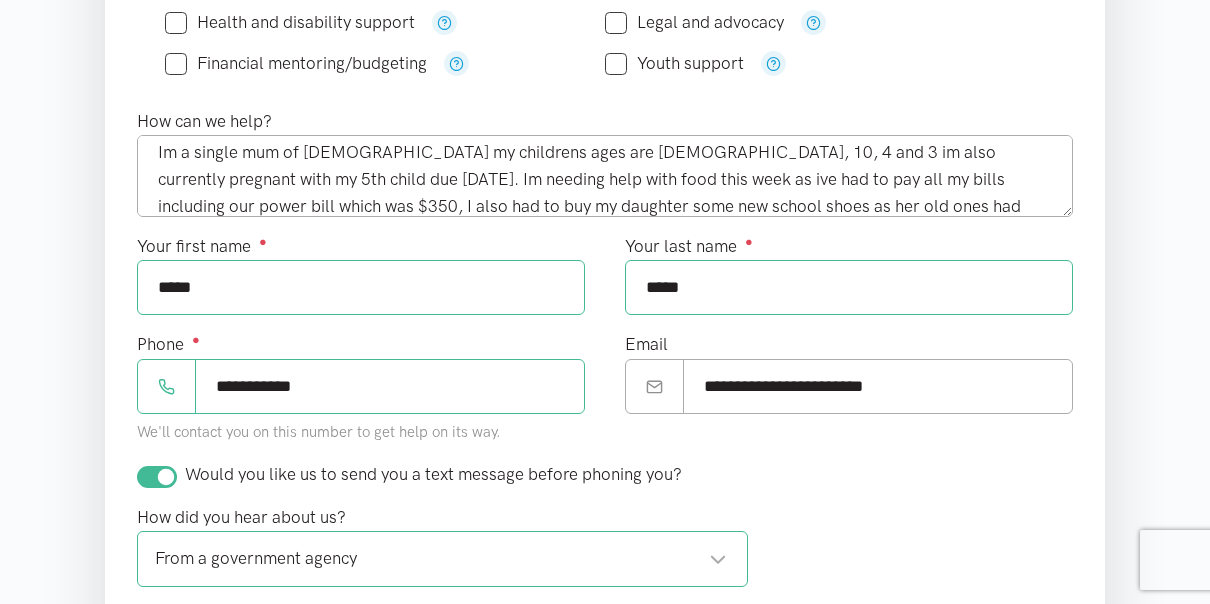 scroll, scrollTop: 643, scrollLeft: 0, axis: vertical 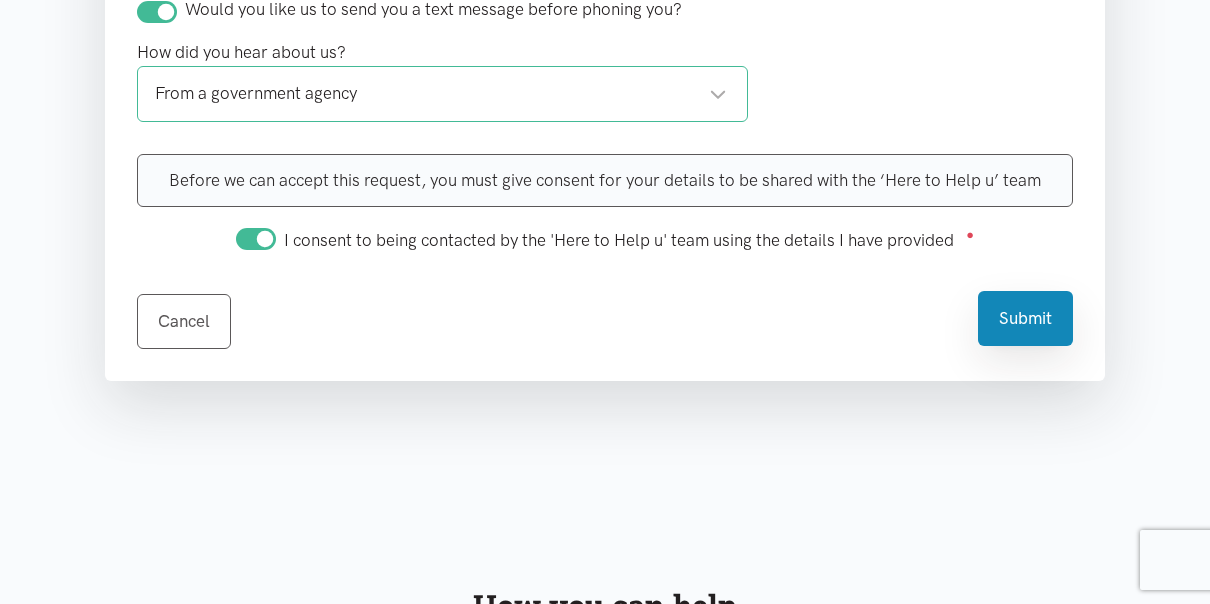 click on "Submit" at bounding box center [1025, 318] 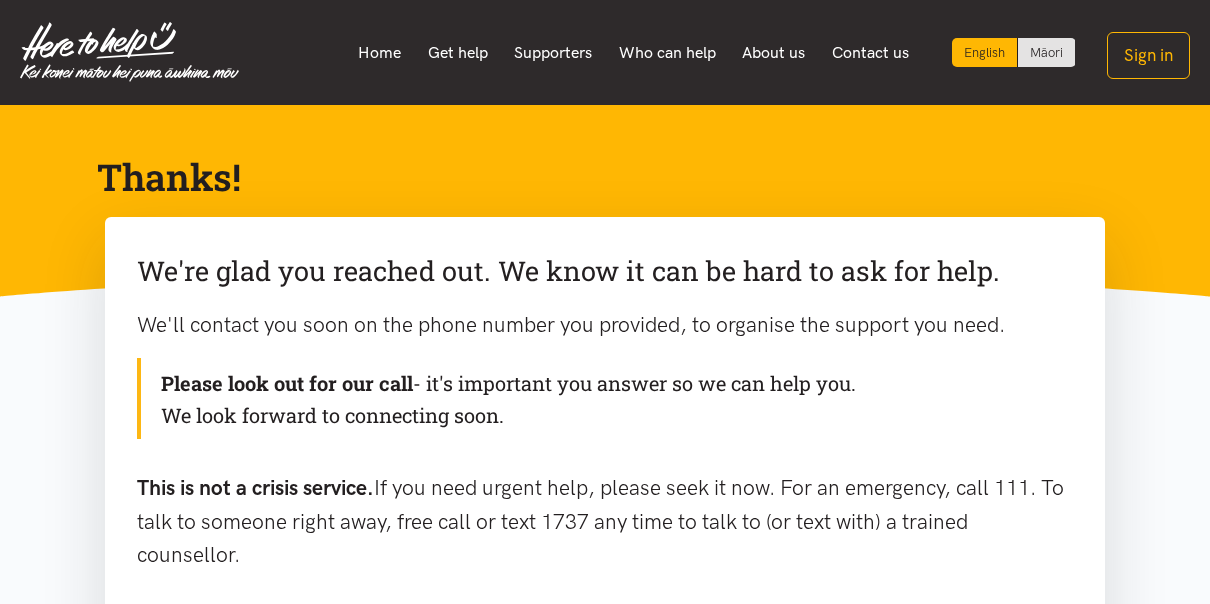 scroll, scrollTop: 0, scrollLeft: 0, axis: both 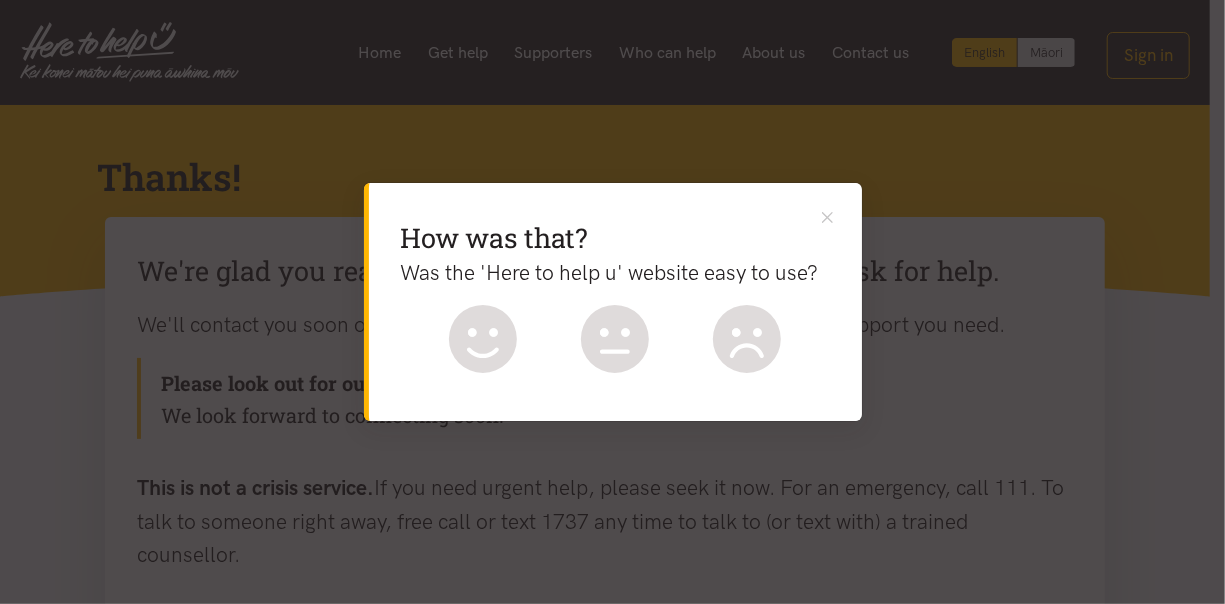 click 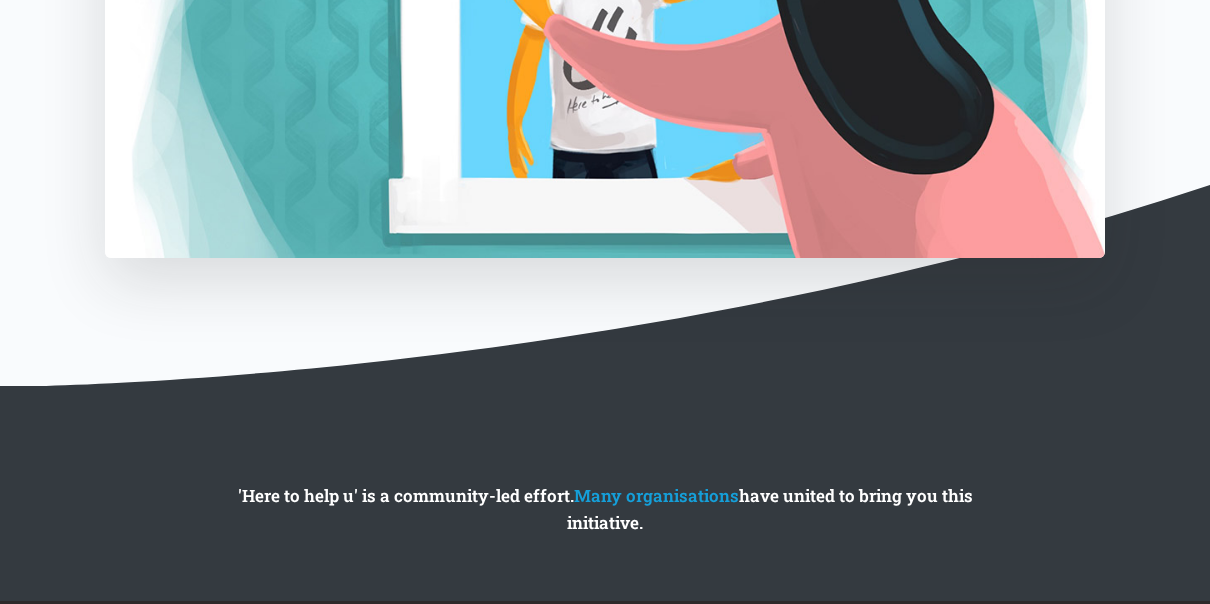 scroll, scrollTop: 1023, scrollLeft: 0, axis: vertical 